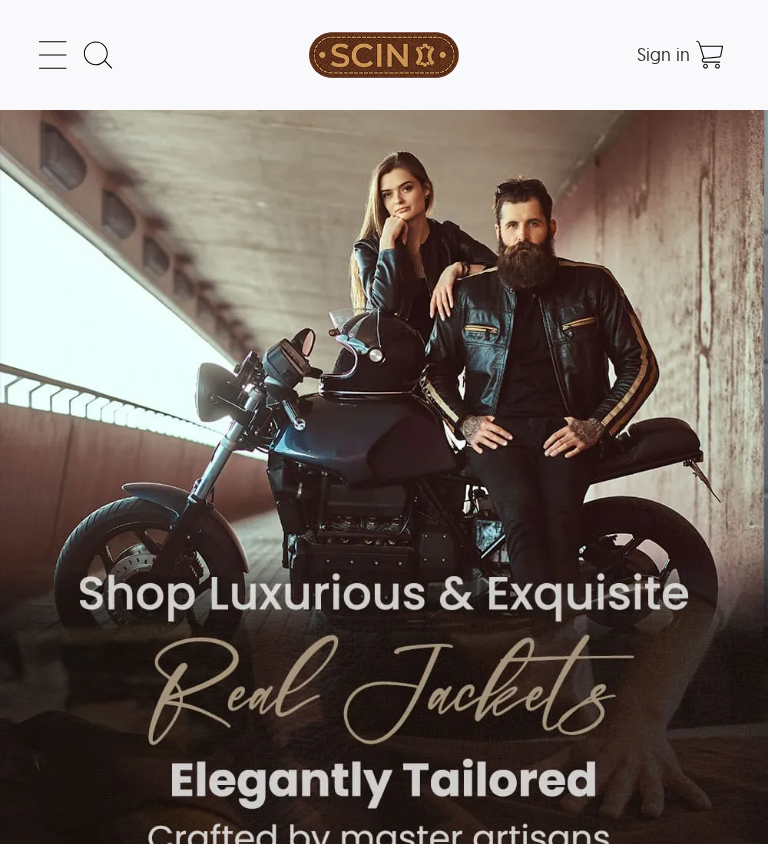 scroll, scrollTop: 0, scrollLeft: 0, axis: both 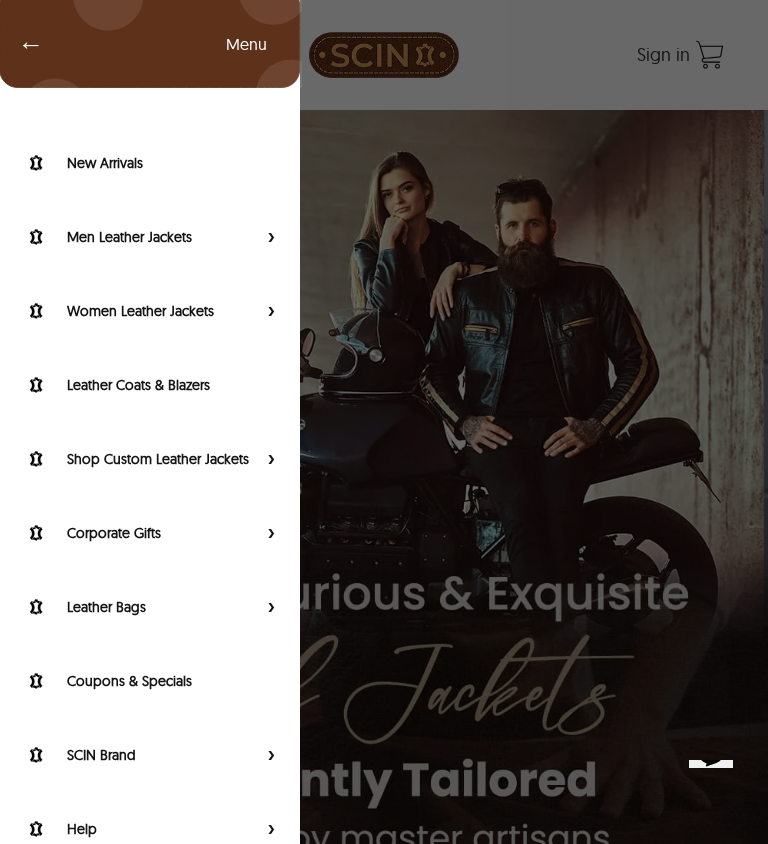 click on "Leather Coats & Blazers" at bounding box center (173, 385) 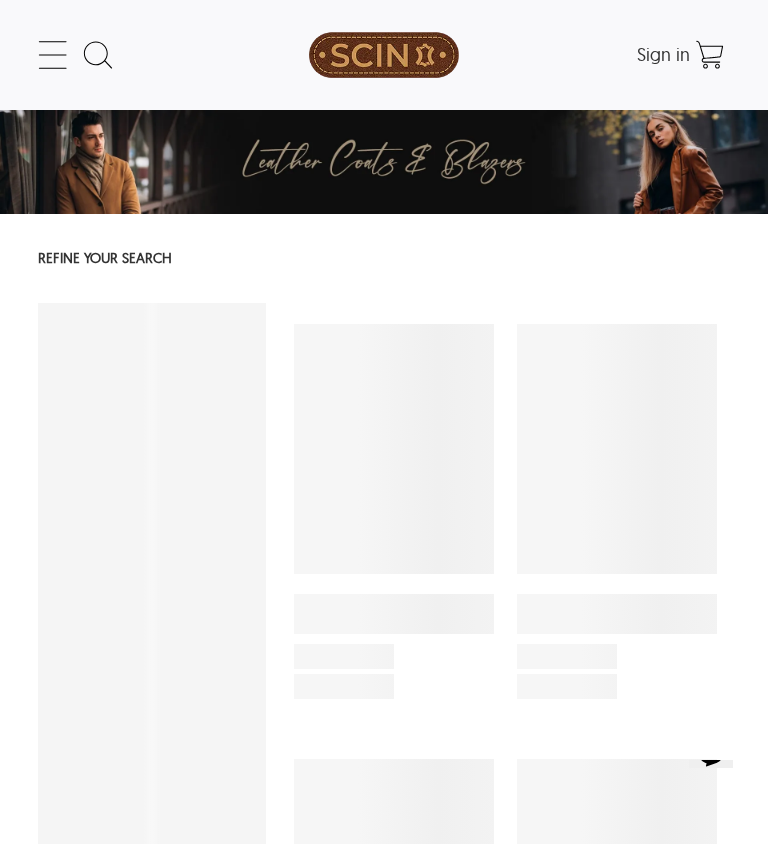 select on "********" 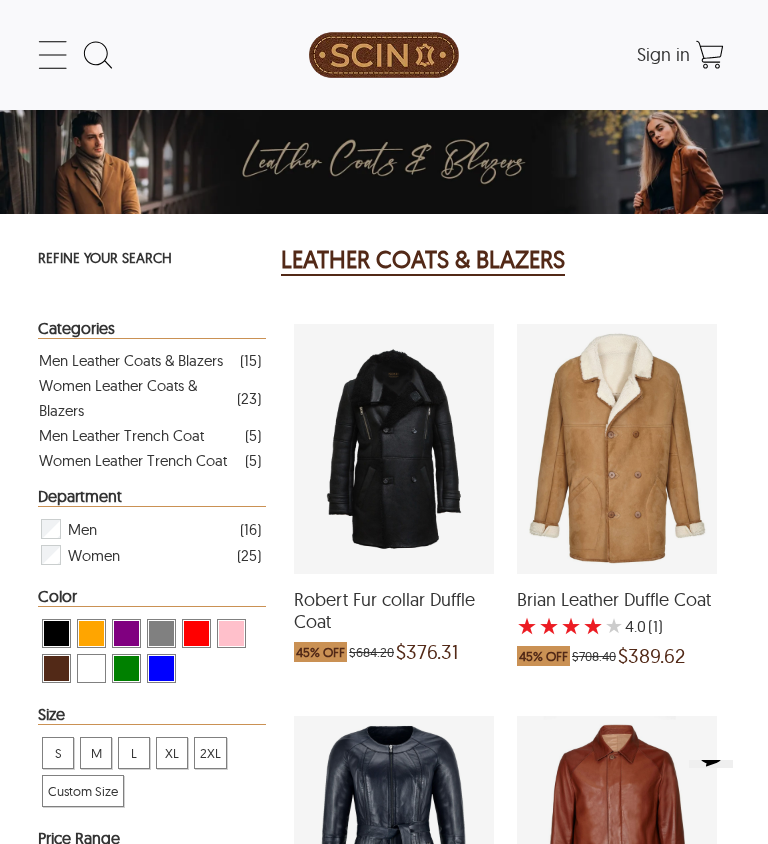 click on "Women Leather Coats & Blazers" at bounding box center (138, 398) 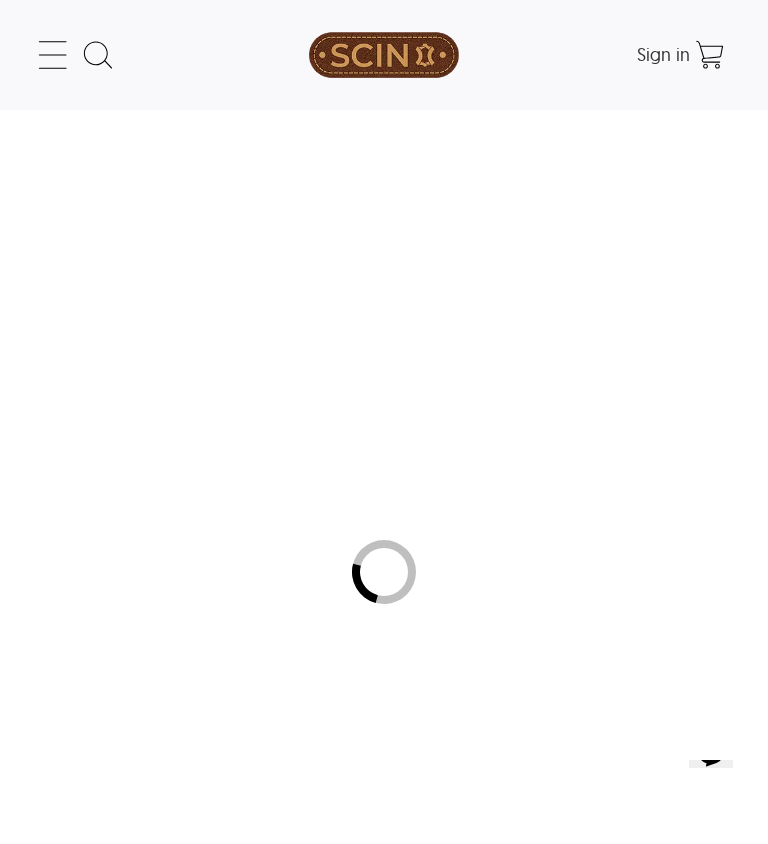 select on "********" 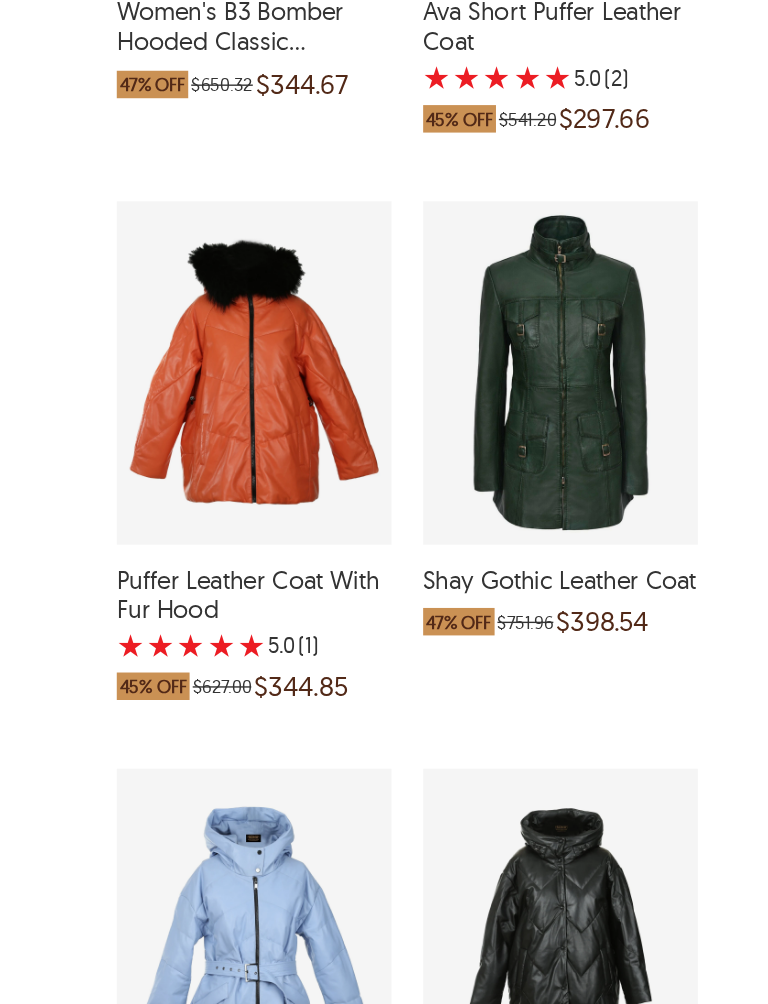 scroll, scrollTop: 2547, scrollLeft: 0, axis: vertical 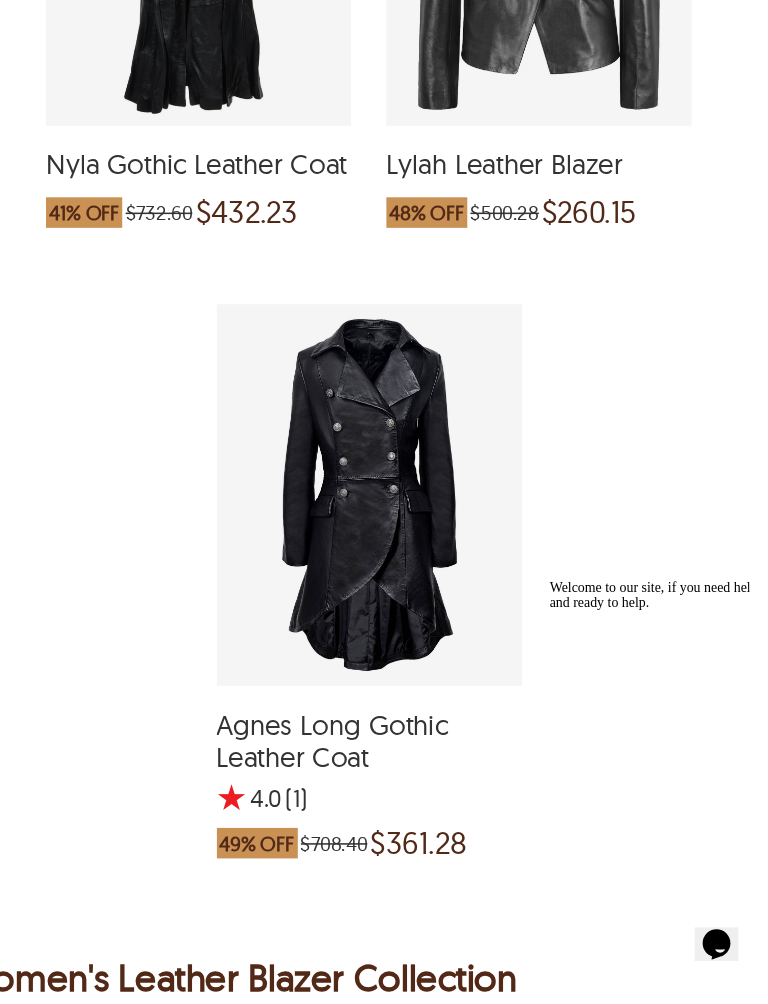 click on "Welcome to our site, if you need help simply reply to this message, we are online and ready to help." at bounding box center [530, 574] 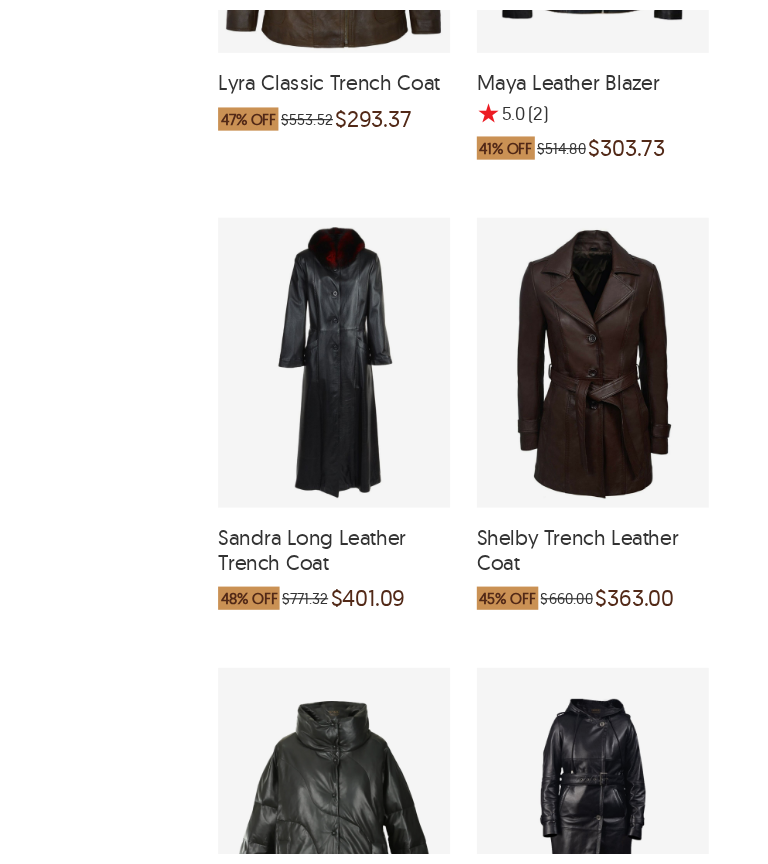 scroll, scrollTop: 1361, scrollLeft: 0, axis: vertical 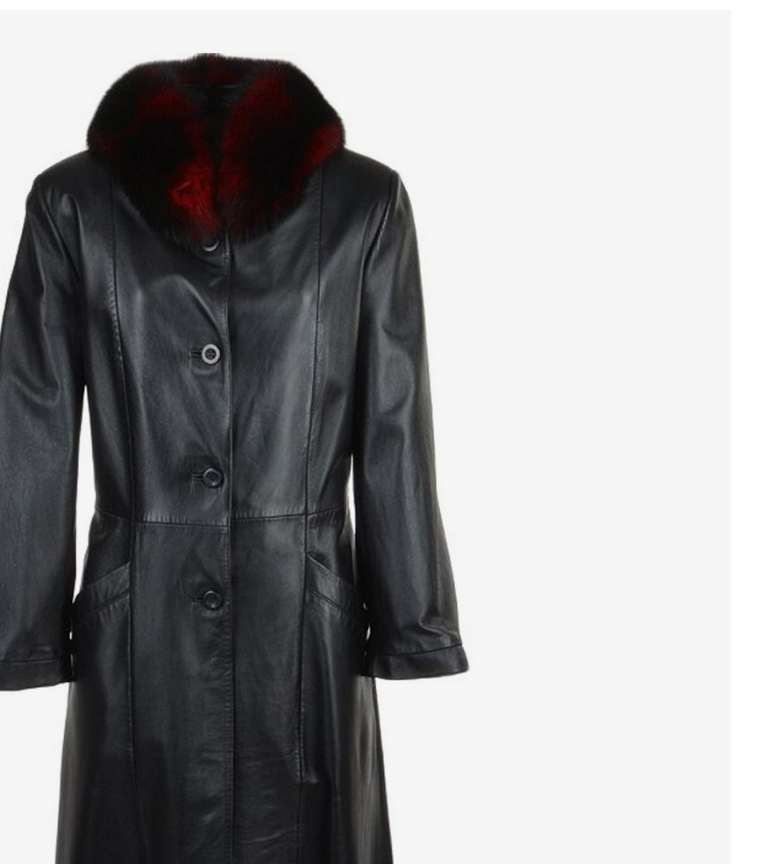 select on "********" 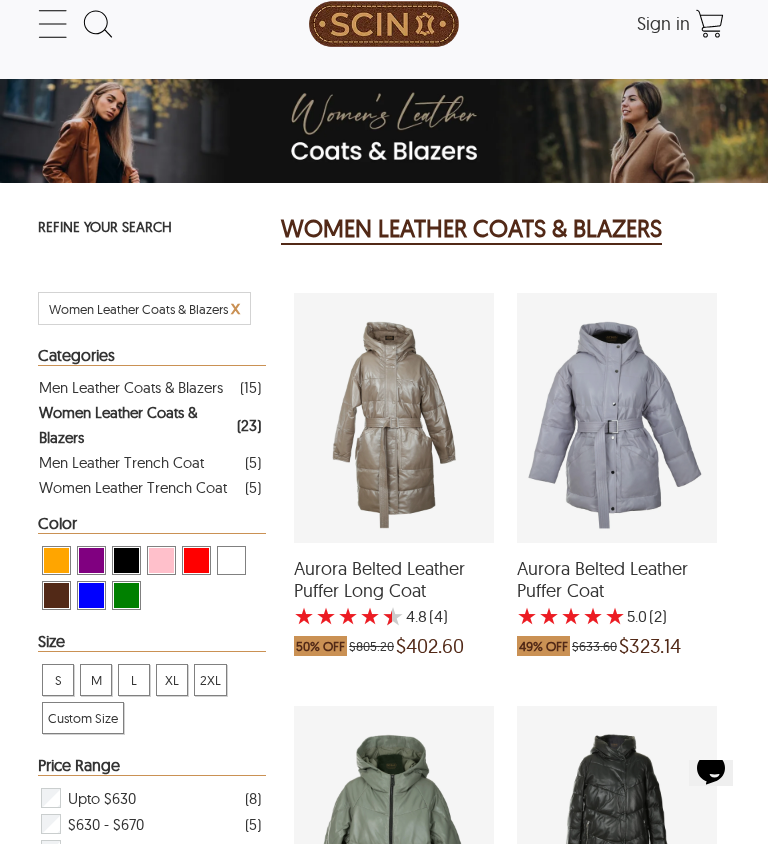 scroll, scrollTop: 0, scrollLeft: 0, axis: both 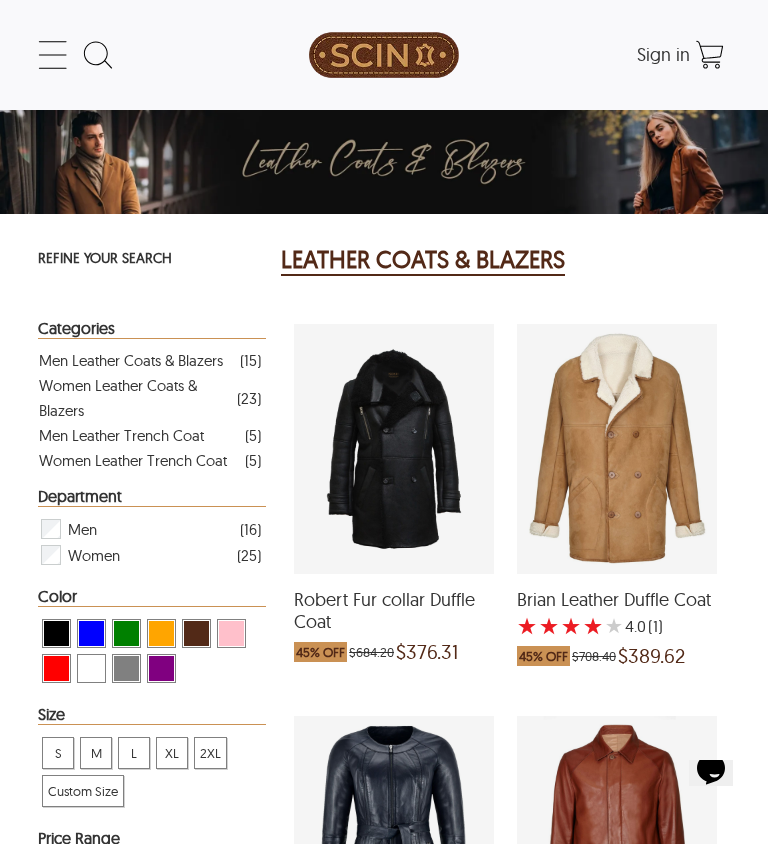 click on "Women Leather Trench Coat" at bounding box center [133, 460] 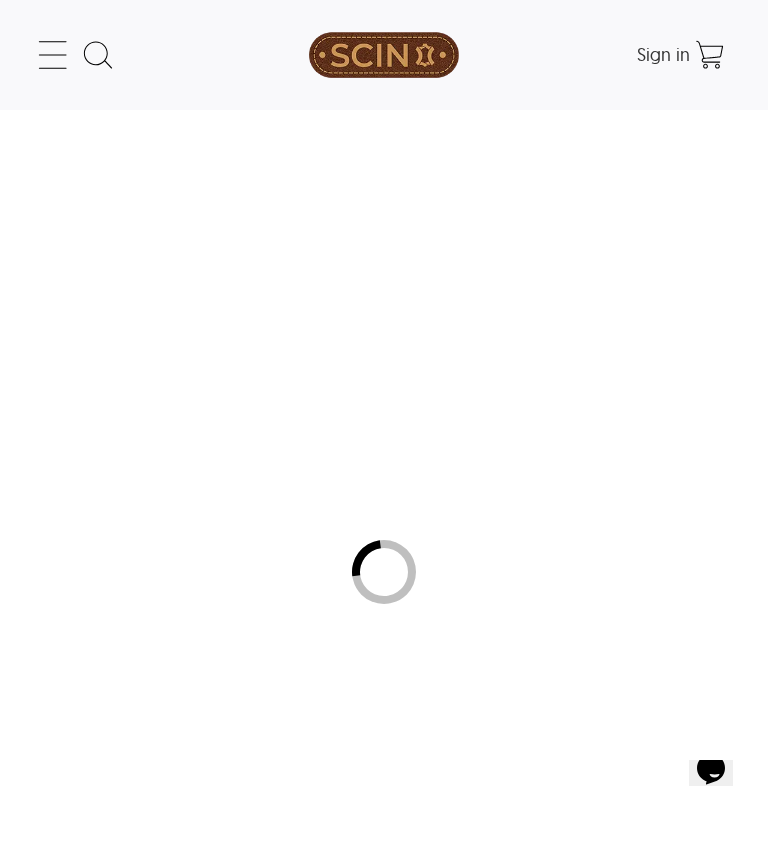 select on "********" 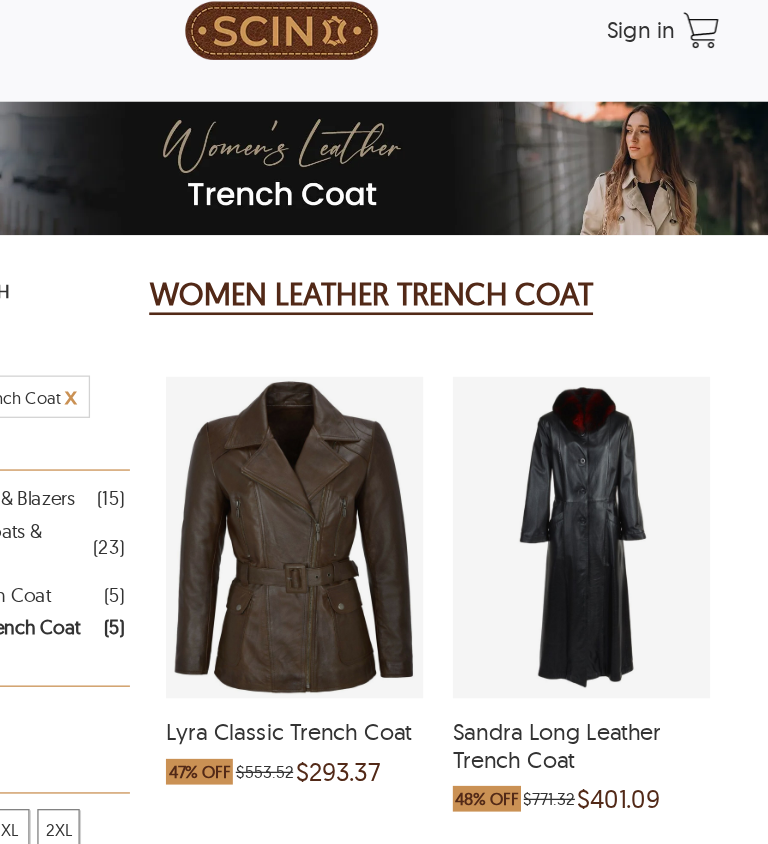 scroll, scrollTop: 12, scrollLeft: 0, axis: vertical 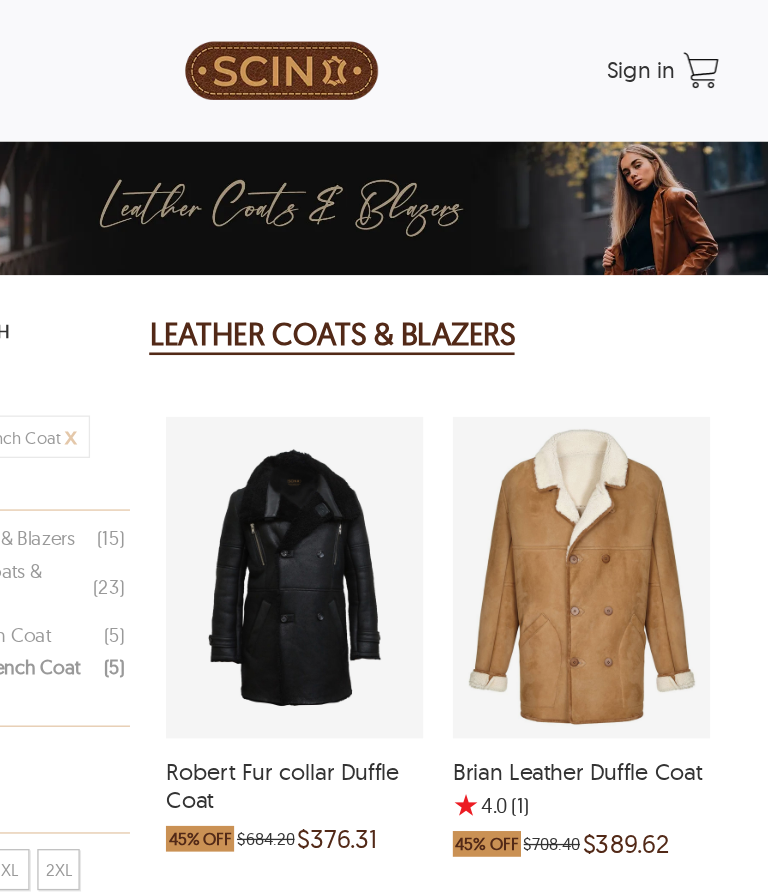 select on "********" 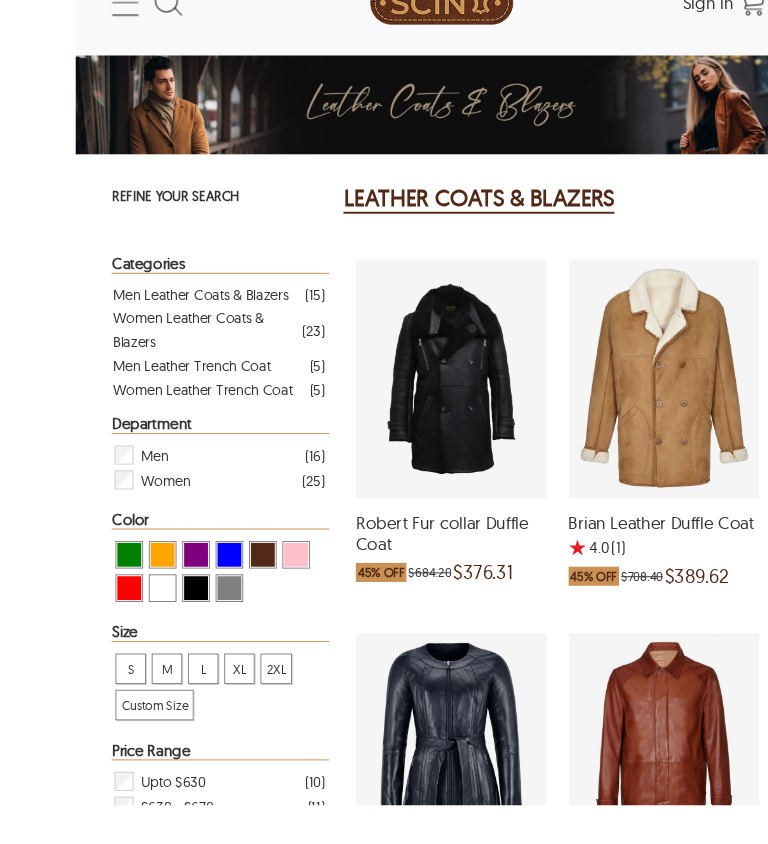 scroll, scrollTop: 0, scrollLeft: 0, axis: both 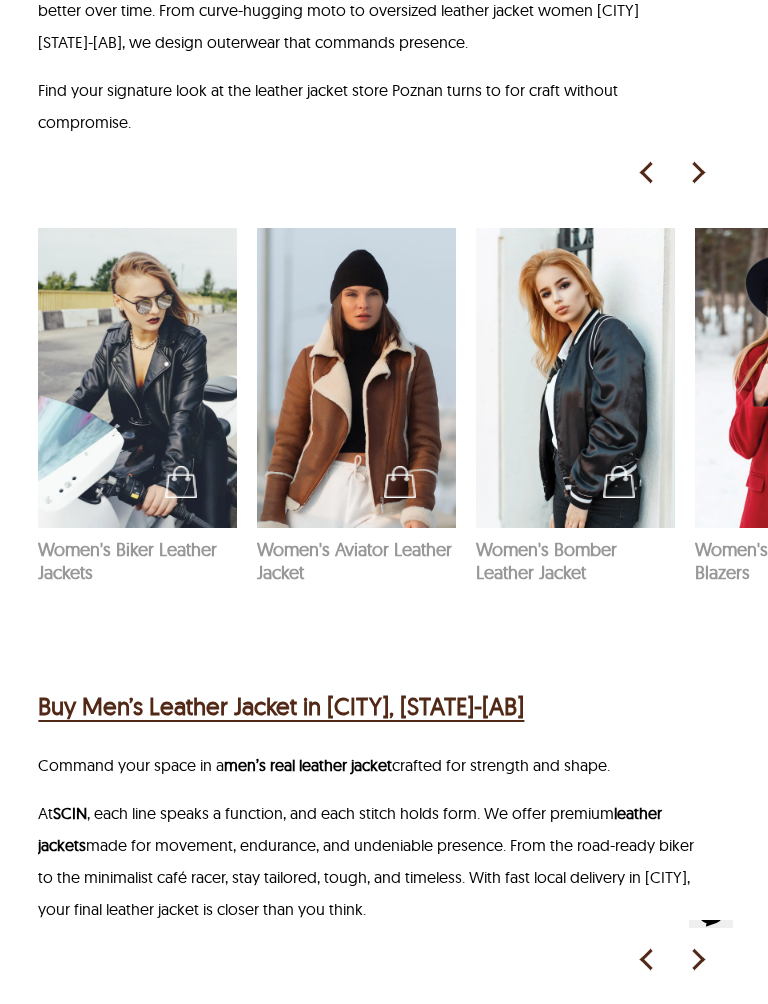 click at bounding box center [697, 173] 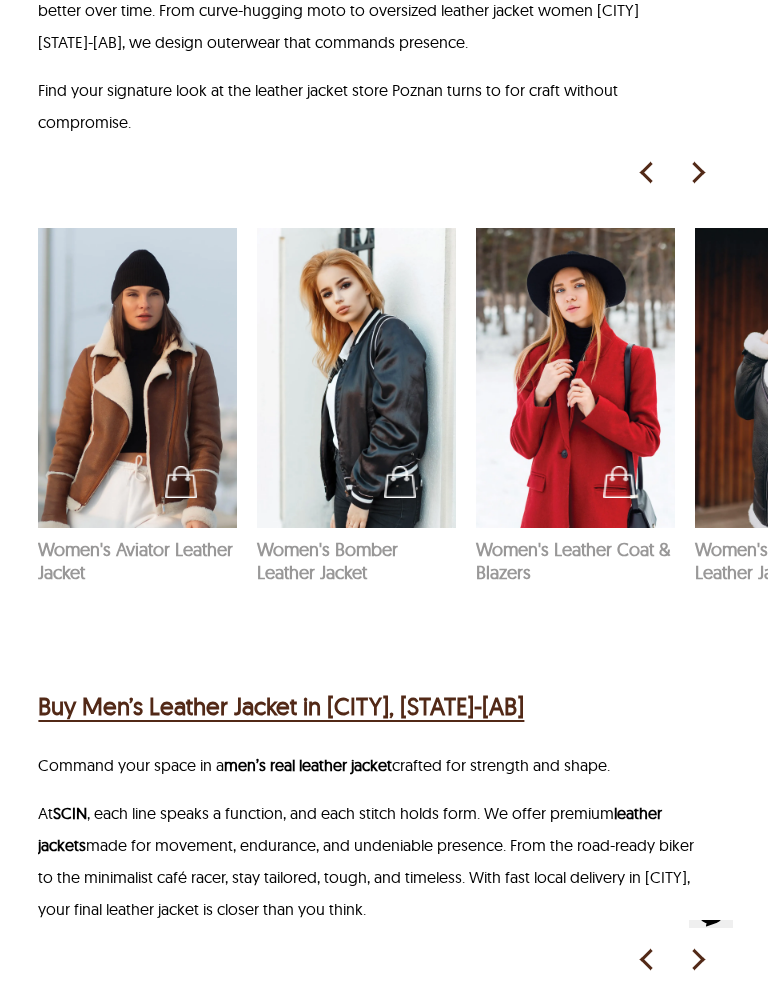 click at bounding box center [697, 173] 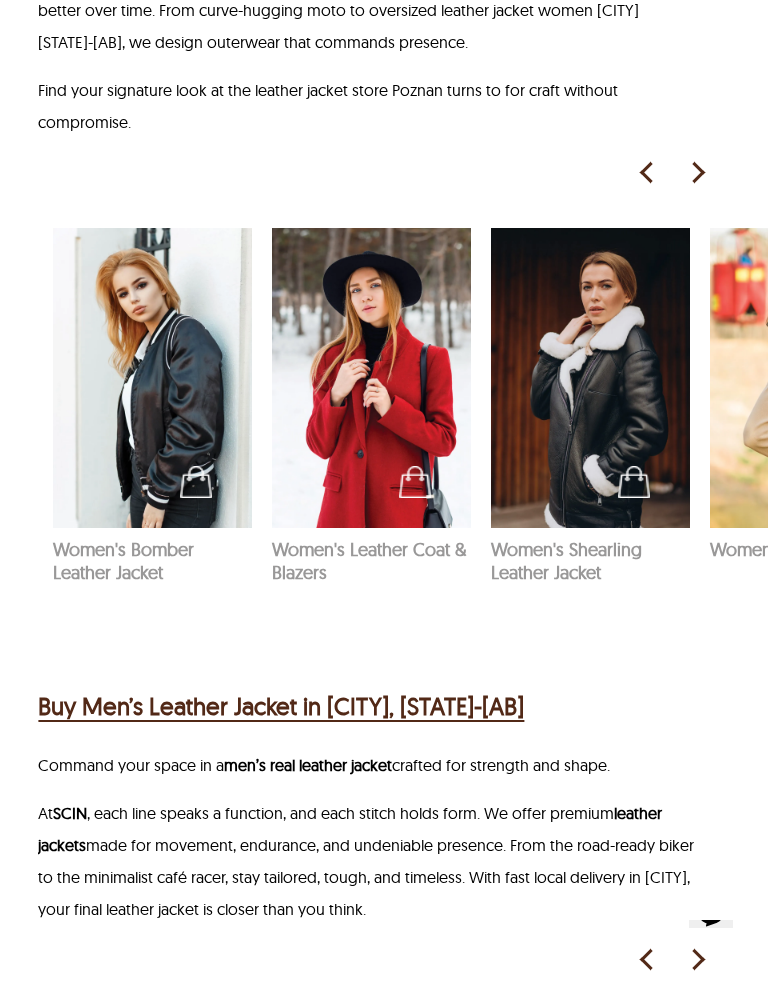 scroll, scrollTop: 0, scrollLeft: 438, axis: horizontal 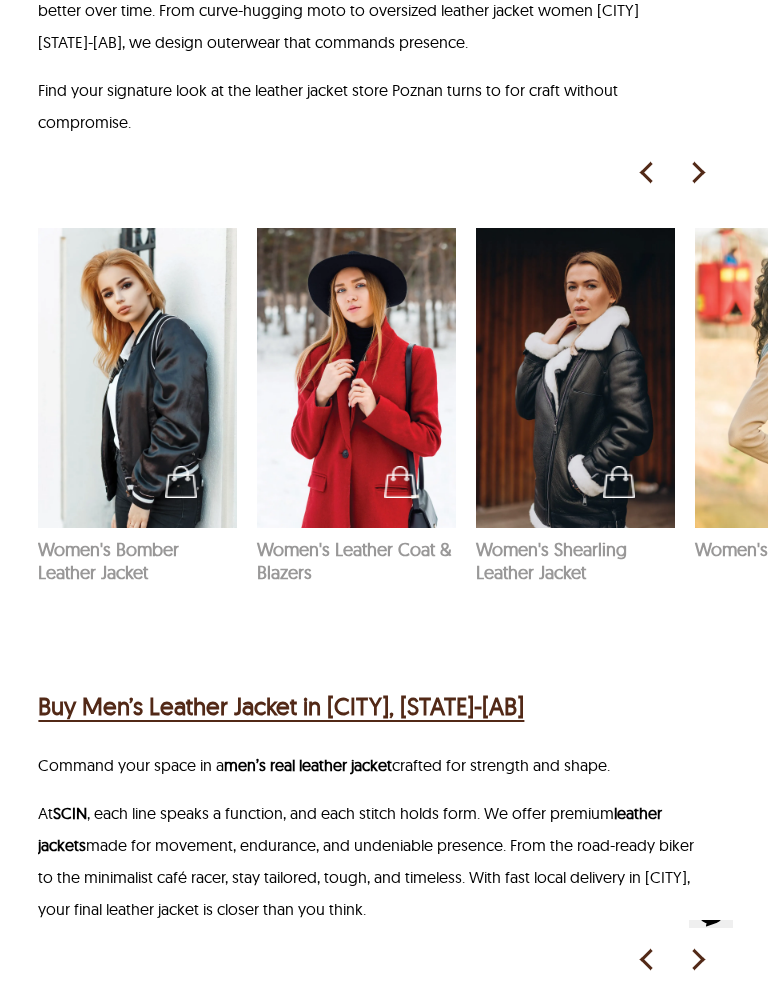 click at bounding box center (697, 173) 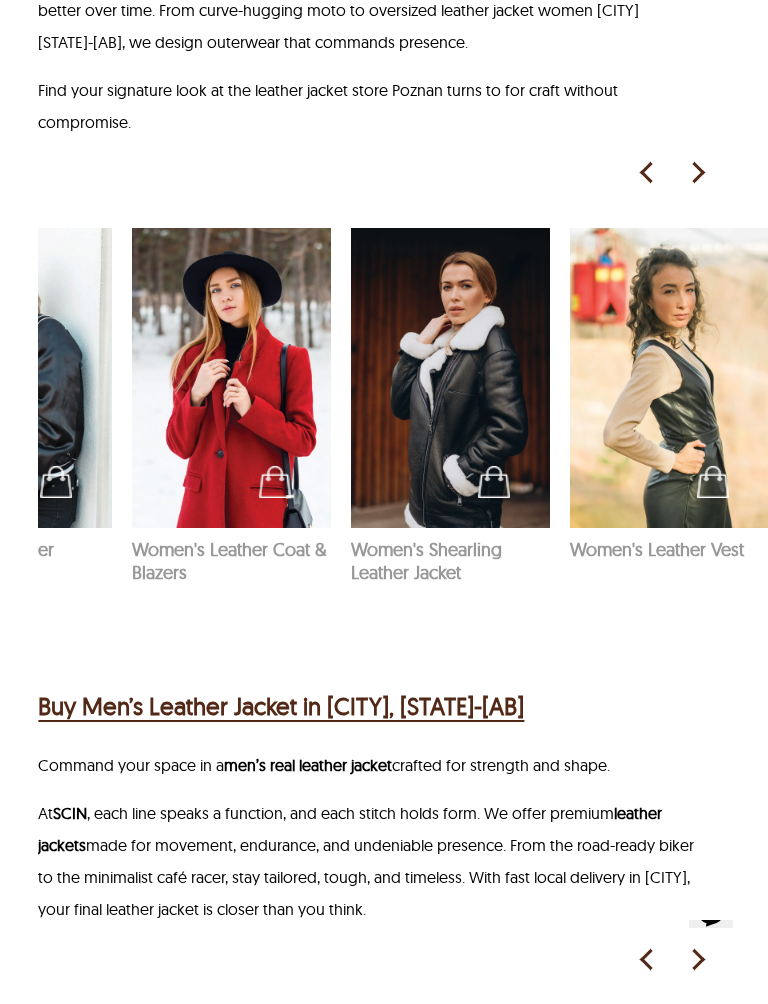 click at bounding box center [697, 173] 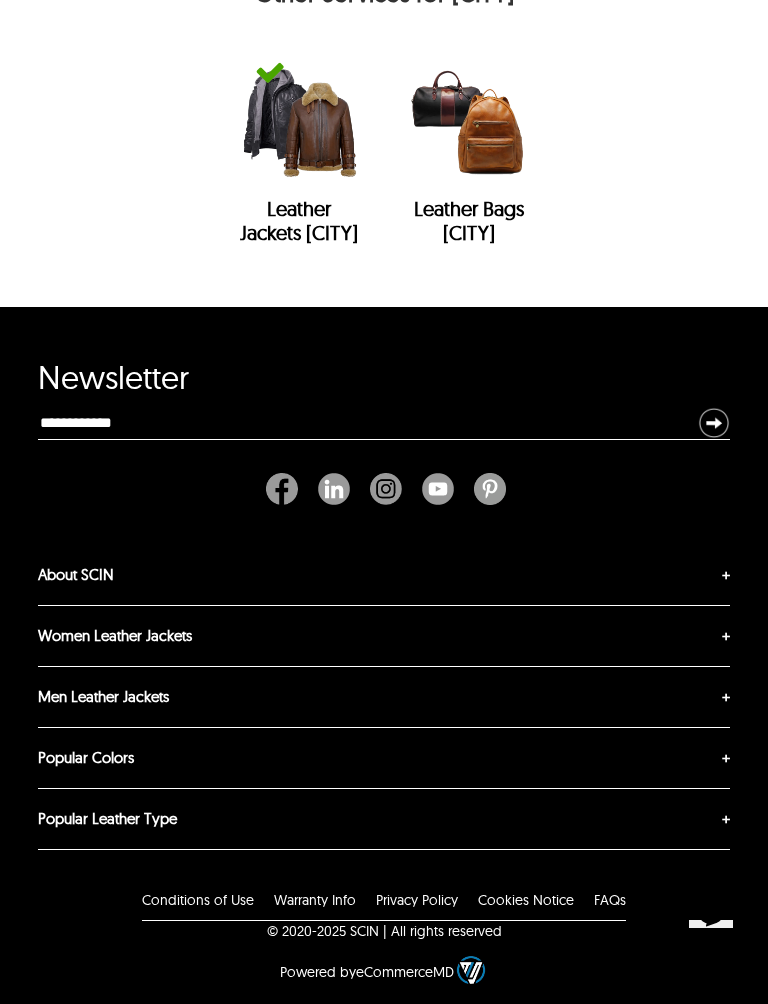 scroll, scrollTop: 7634, scrollLeft: 0, axis: vertical 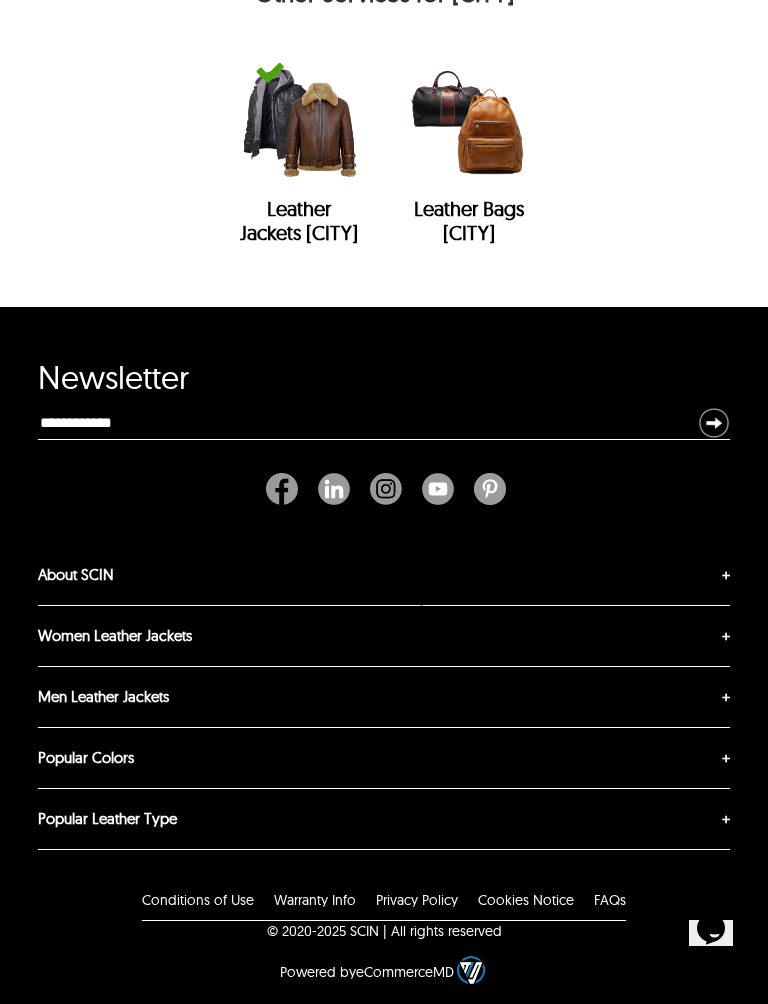 click at bounding box center [295, 604] 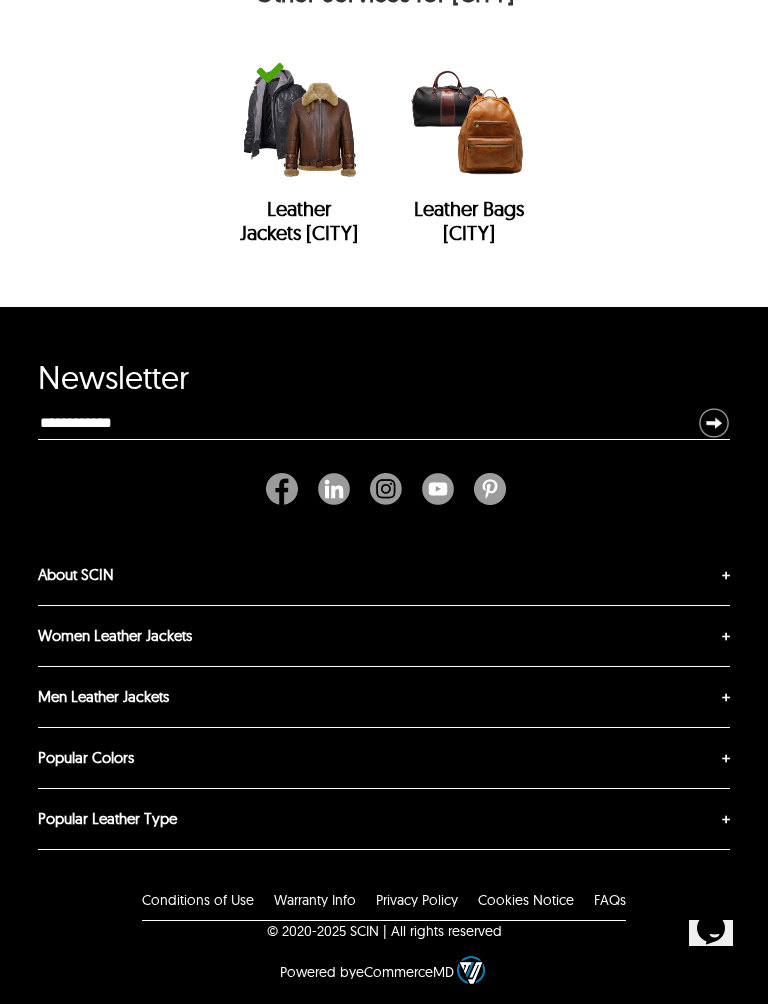 click on "Women Leather Coats & Blazers" at bounding box center (38, 666) 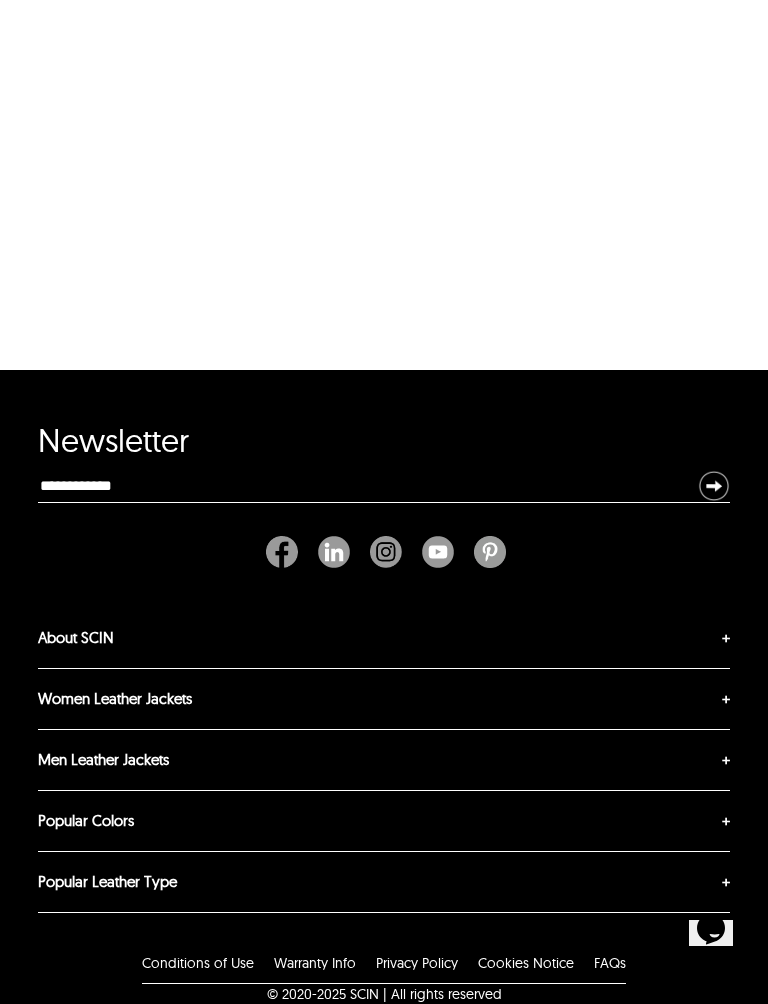 scroll, scrollTop: 978, scrollLeft: 0, axis: vertical 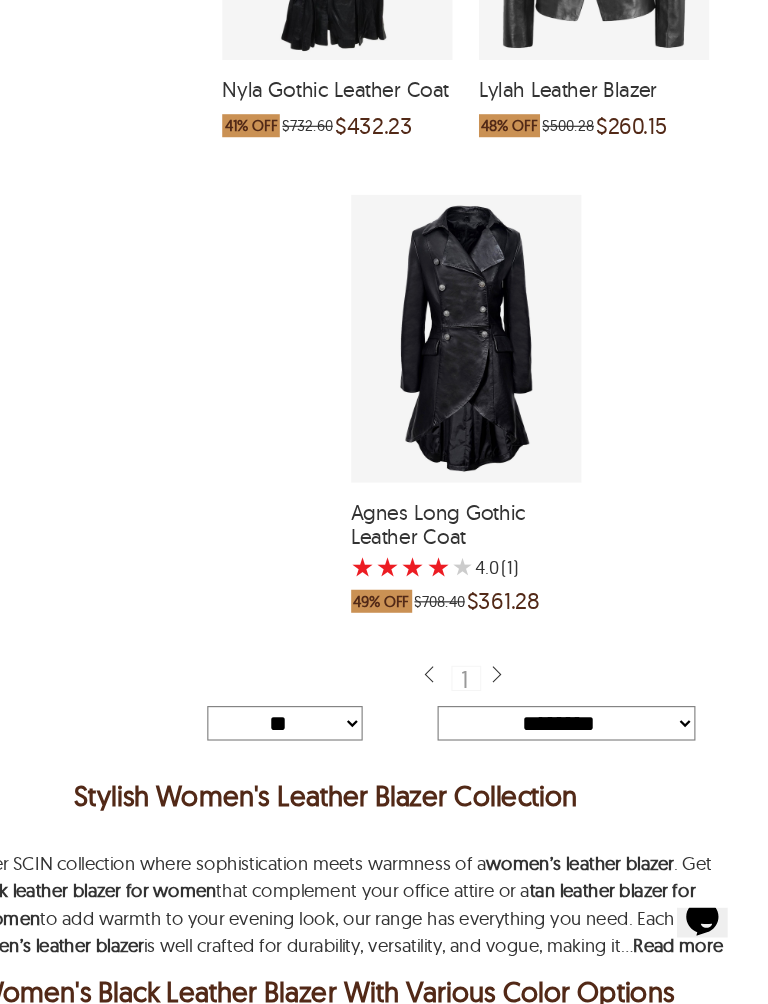click on "**********" at bounding box center [593, 760] 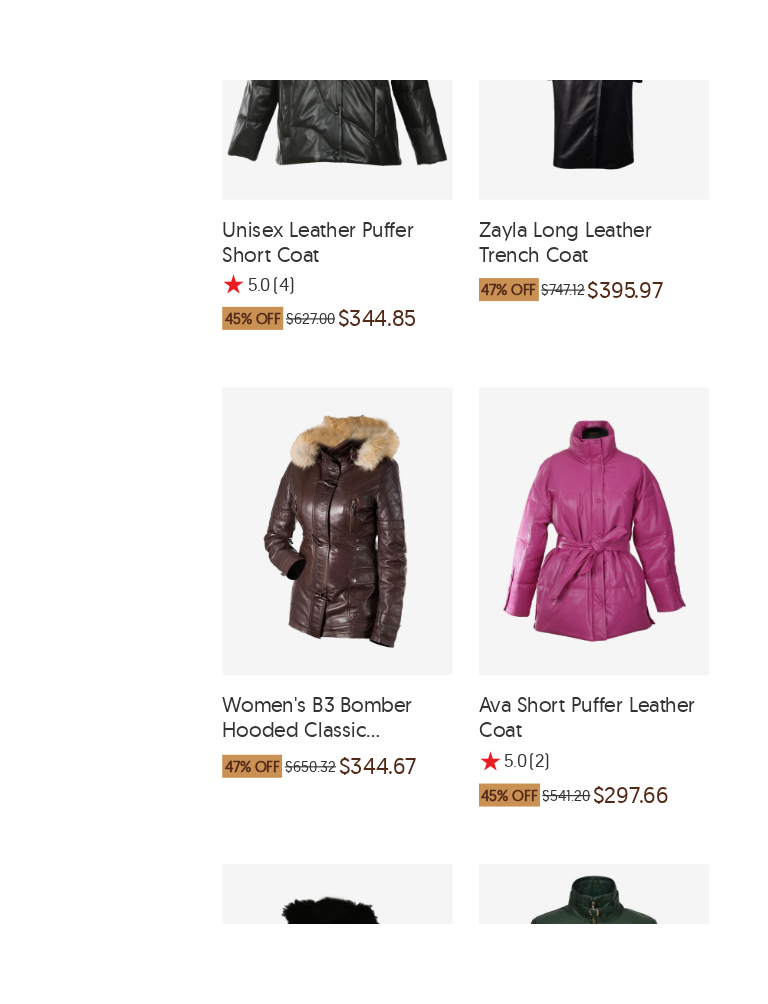 scroll, scrollTop: 2466, scrollLeft: 0, axis: vertical 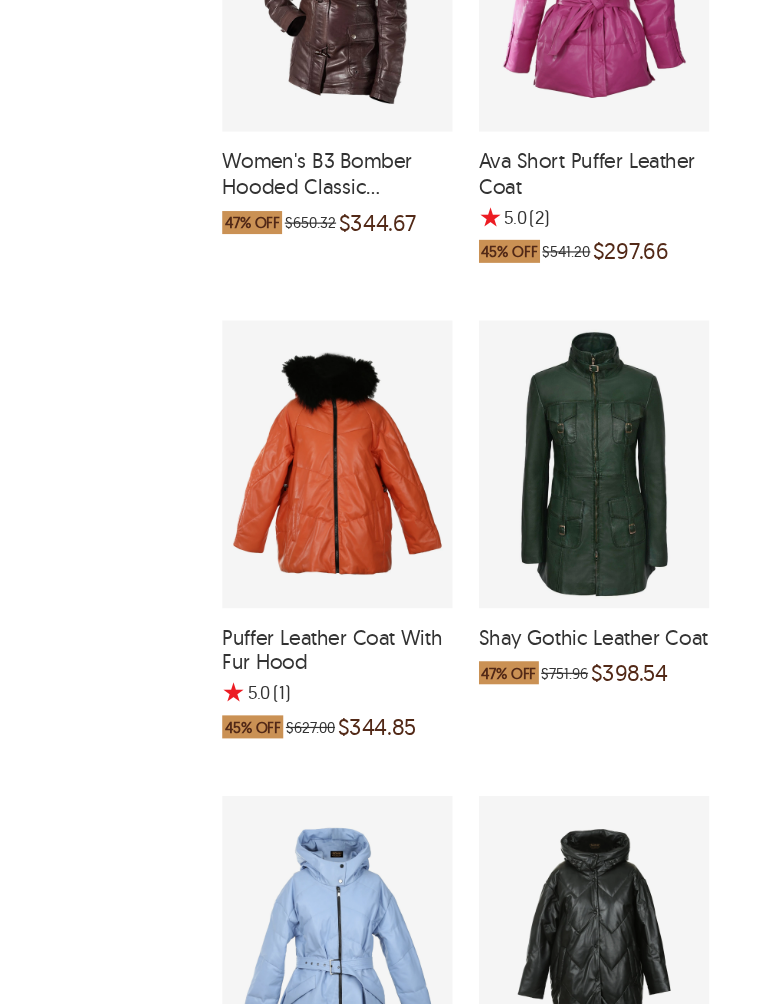 click at bounding box center (617, 416) 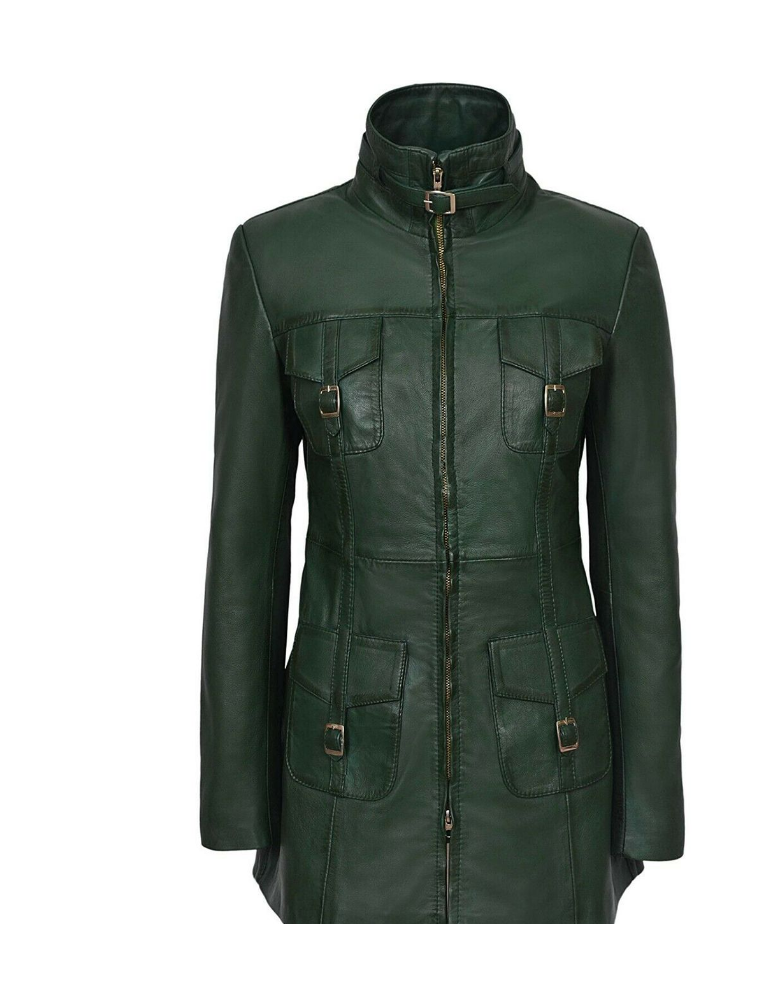 scroll, scrollTop: 281, scrollLeft: 0, axis: vertical 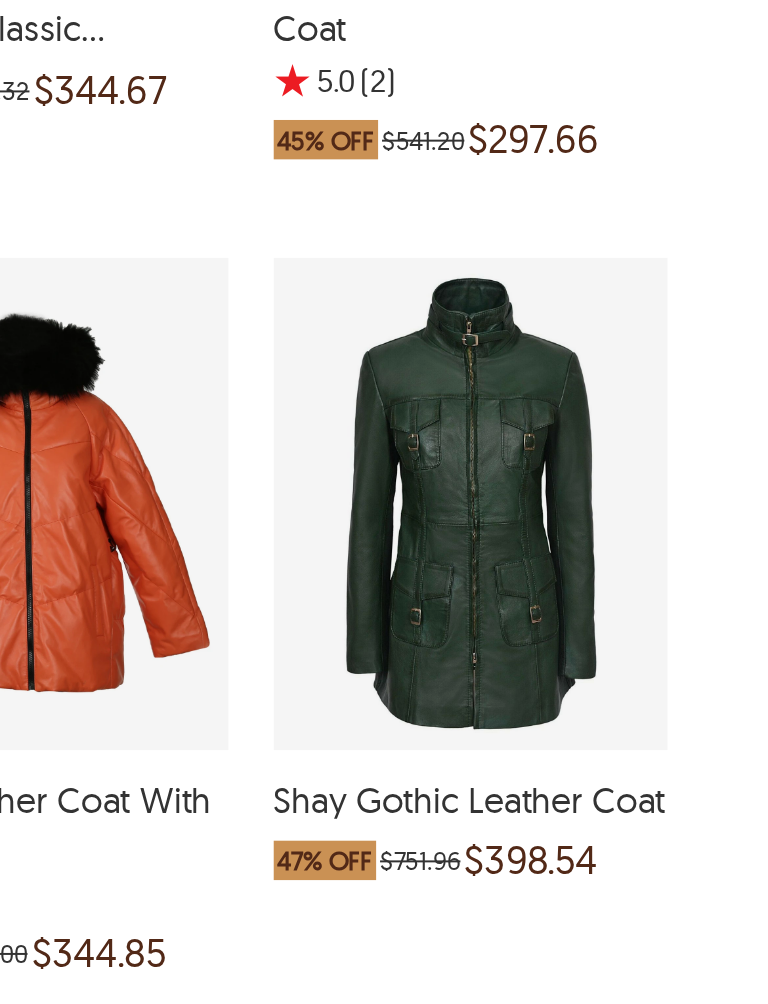 click at bounding box center (617, 578) 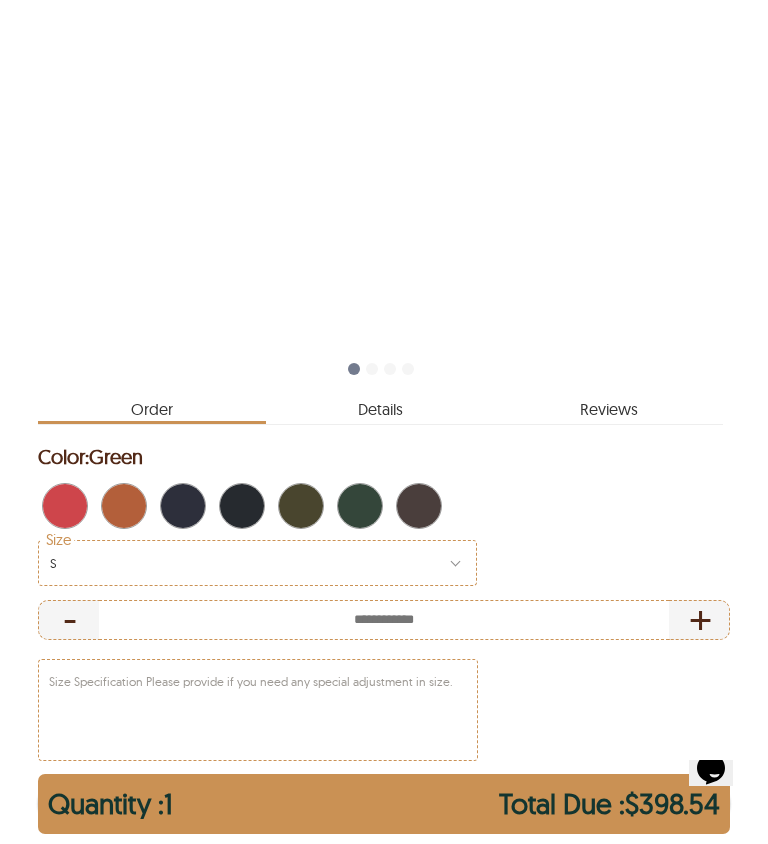 scroll, scrollTop: 60, scrollLeft: 0, axis: vertical 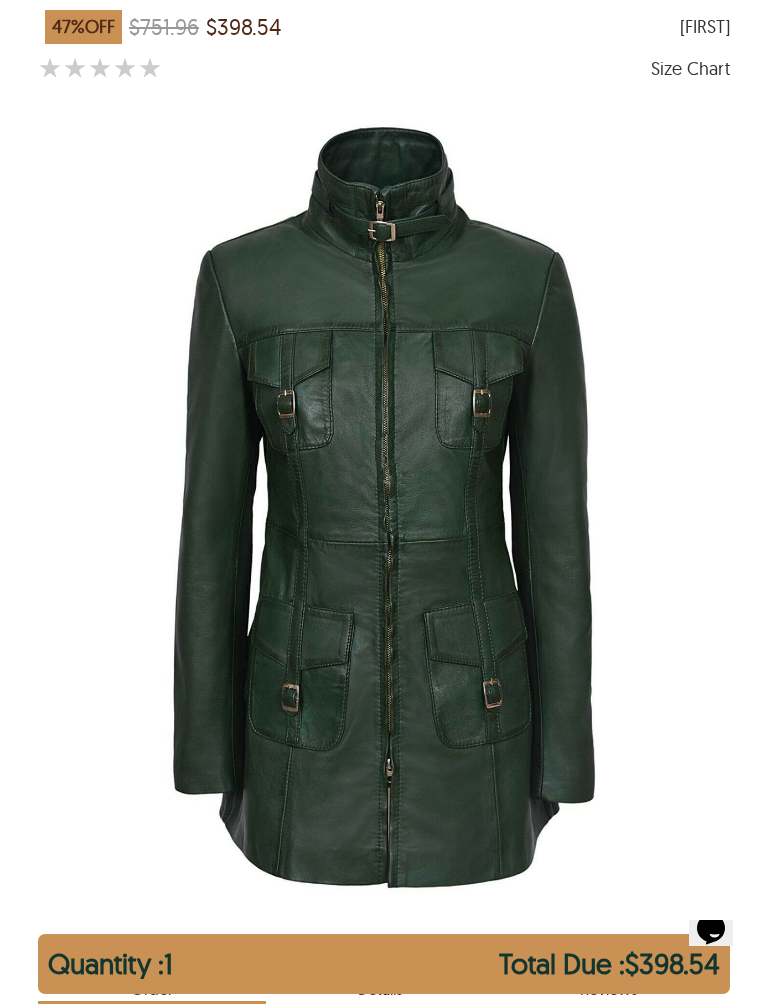 click at bounding box center [383, 508] 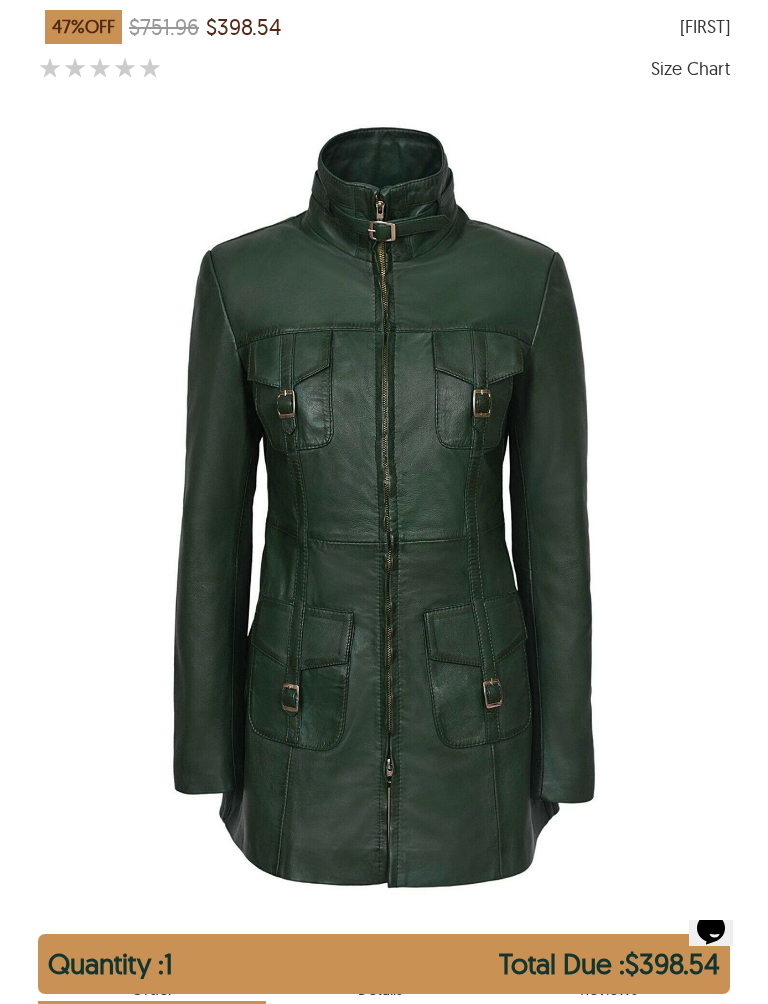 scroll, scrollTop: 0, scrollLeft: 0, axis: both 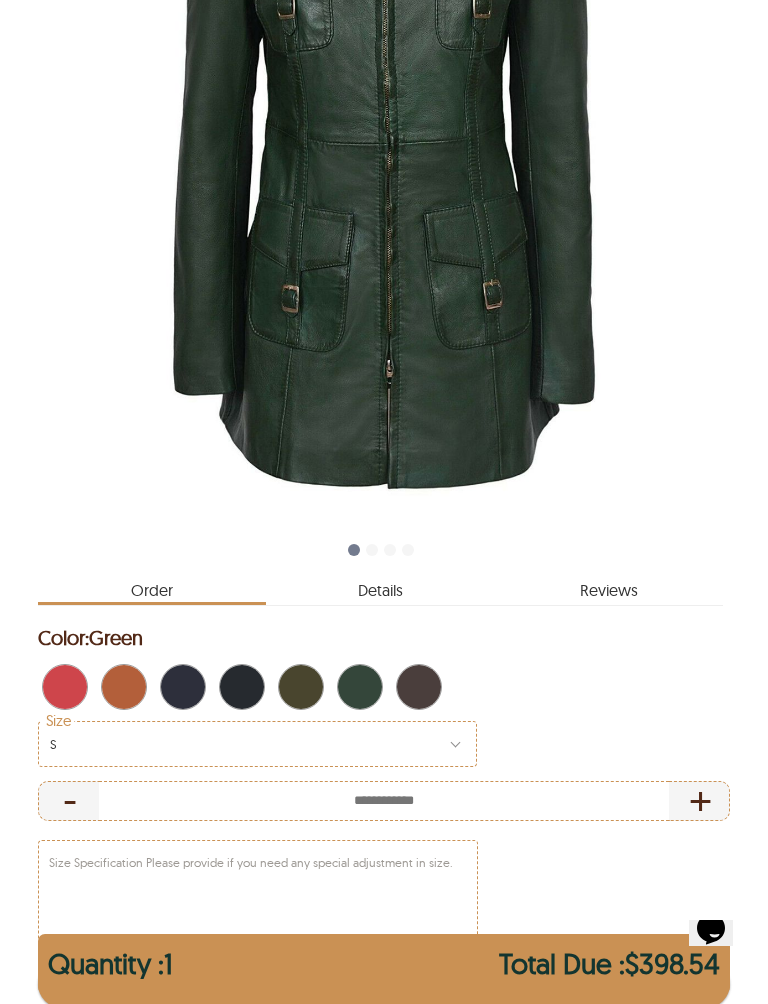 click at bounding box center [307, 687] 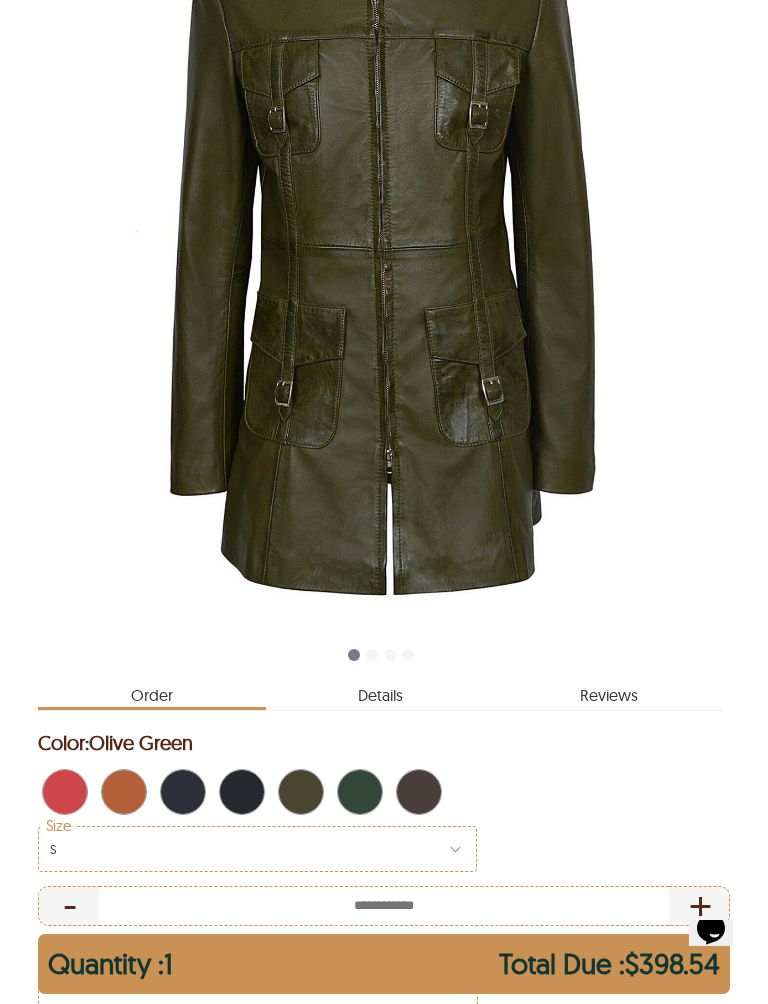 scroll, scrollTop: 450, scrollLeft: 0, axis: vertical 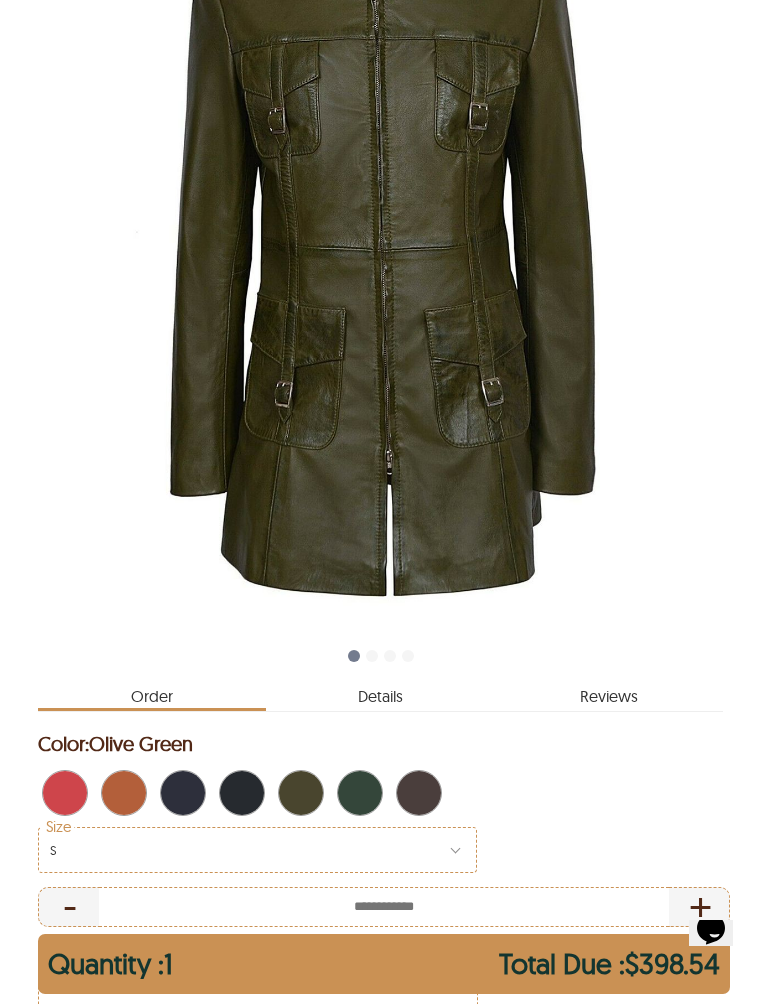 click at bounding box center (189, 793) 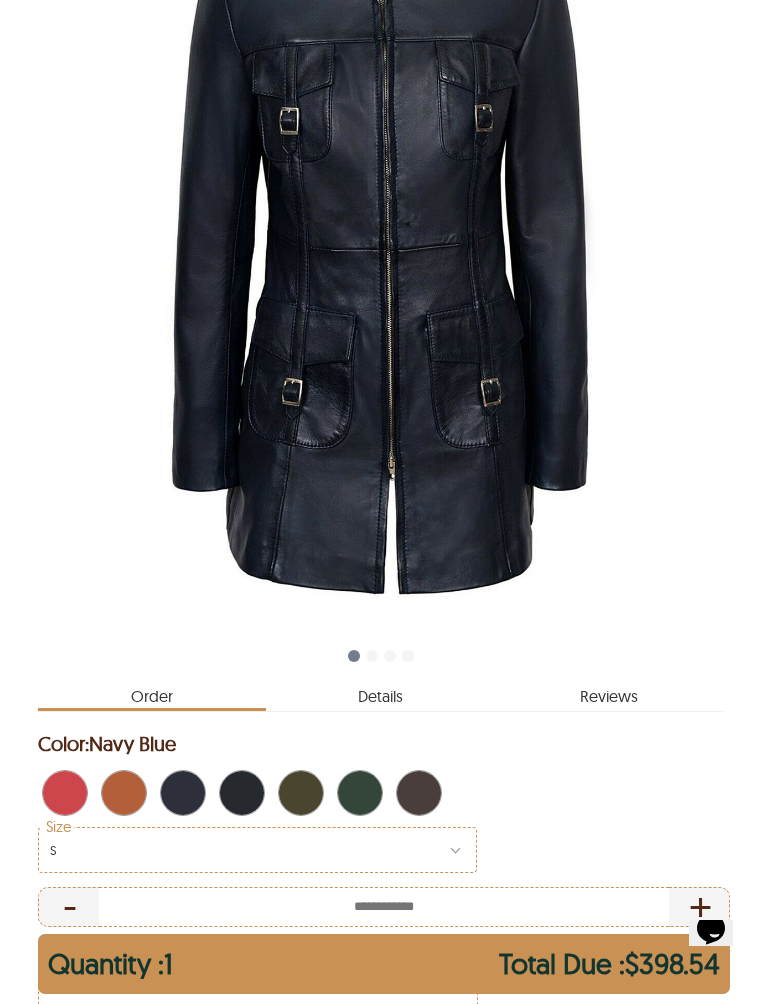 click at bounding box center [248, 793] 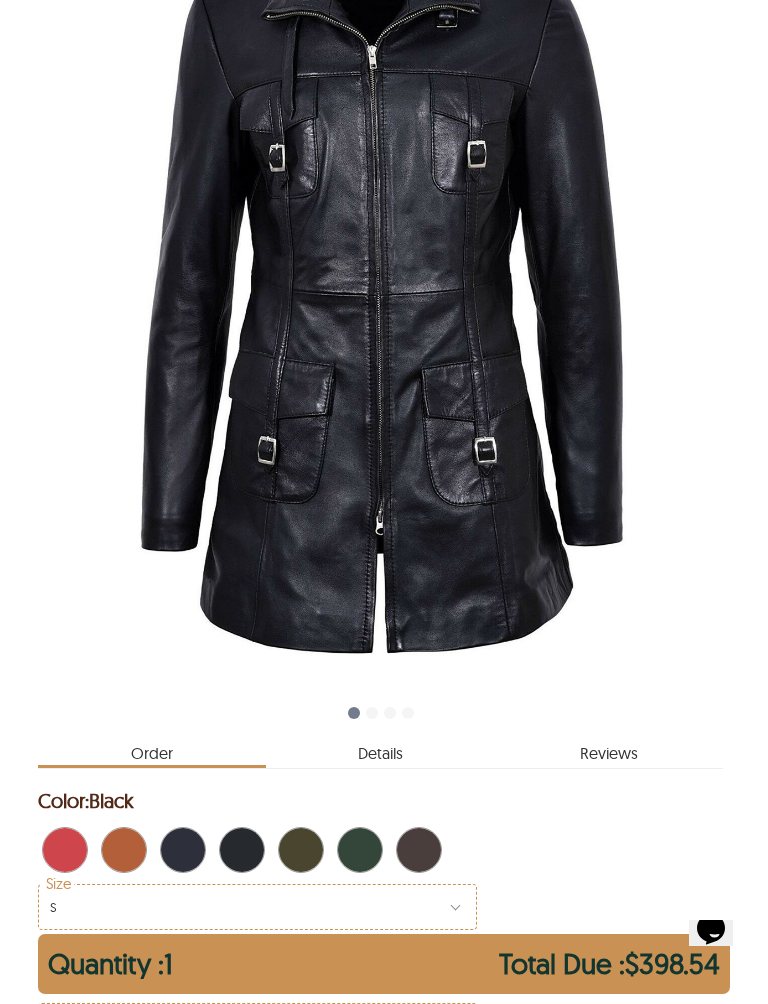 scroll, scrollTop: 399, scrollLeft: 0, axis: vertical 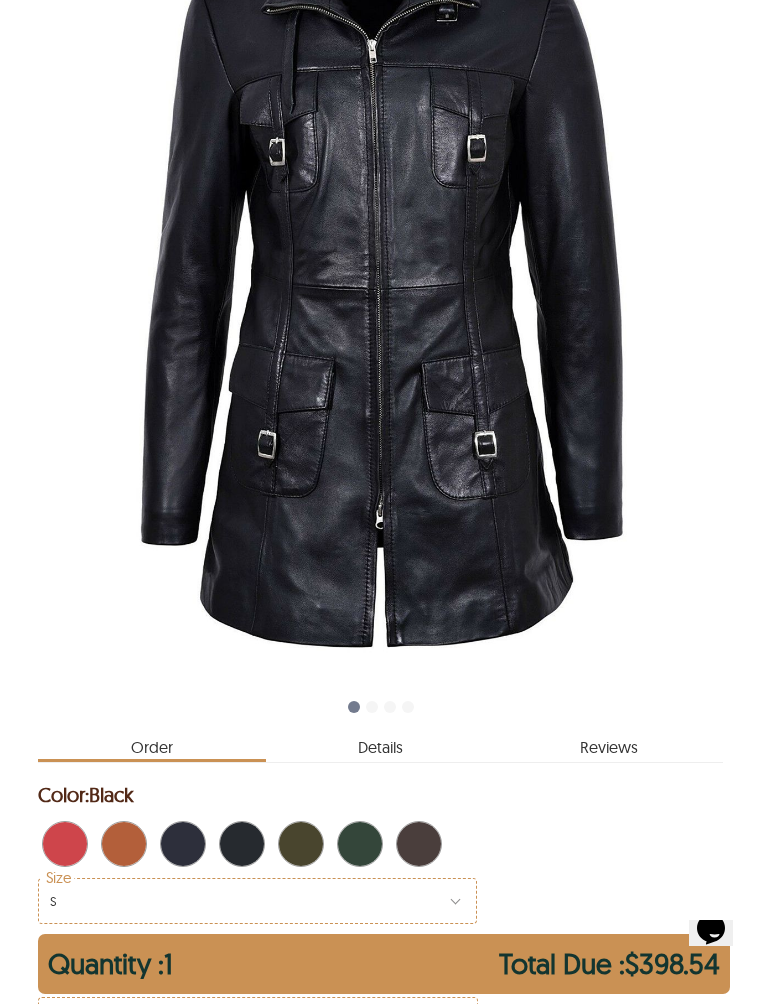 click at bounding box center (425, 844) 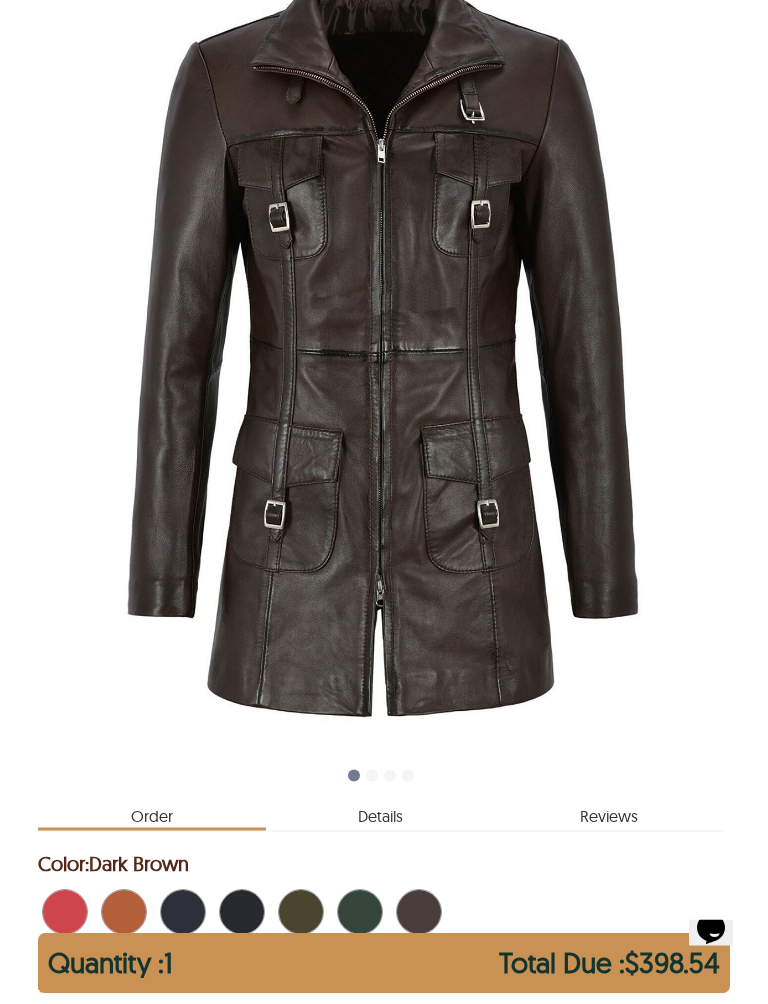 scroll, scrollTop: 370, scrollLeft: 0, axis: vertical 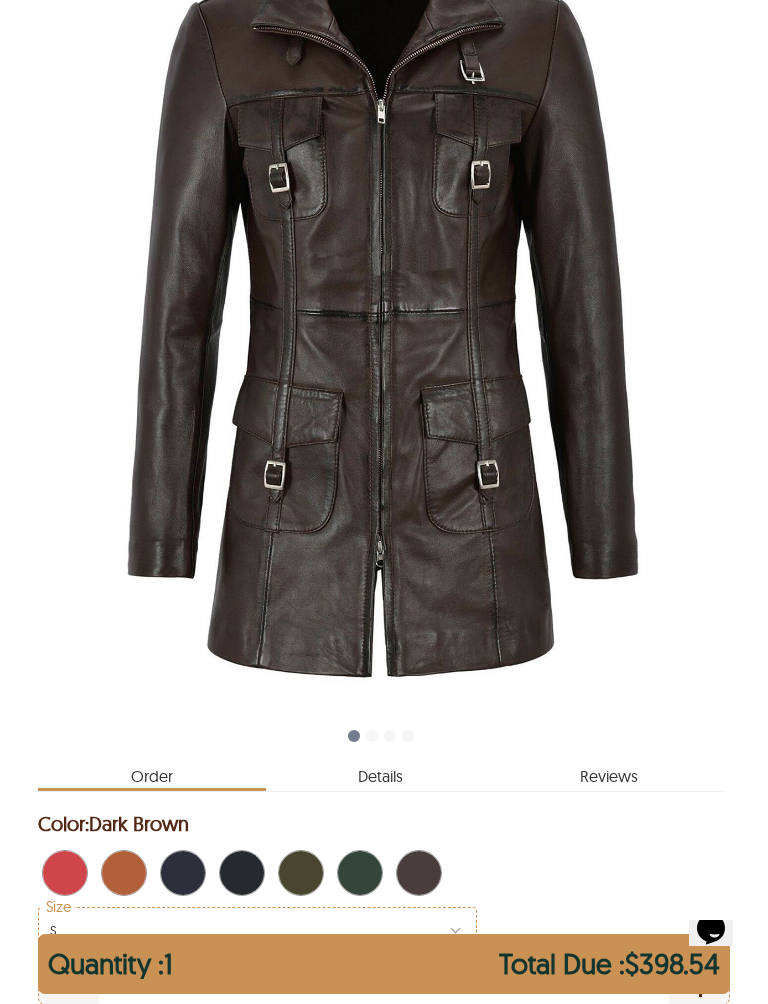 click at bounding box center (71, 873) 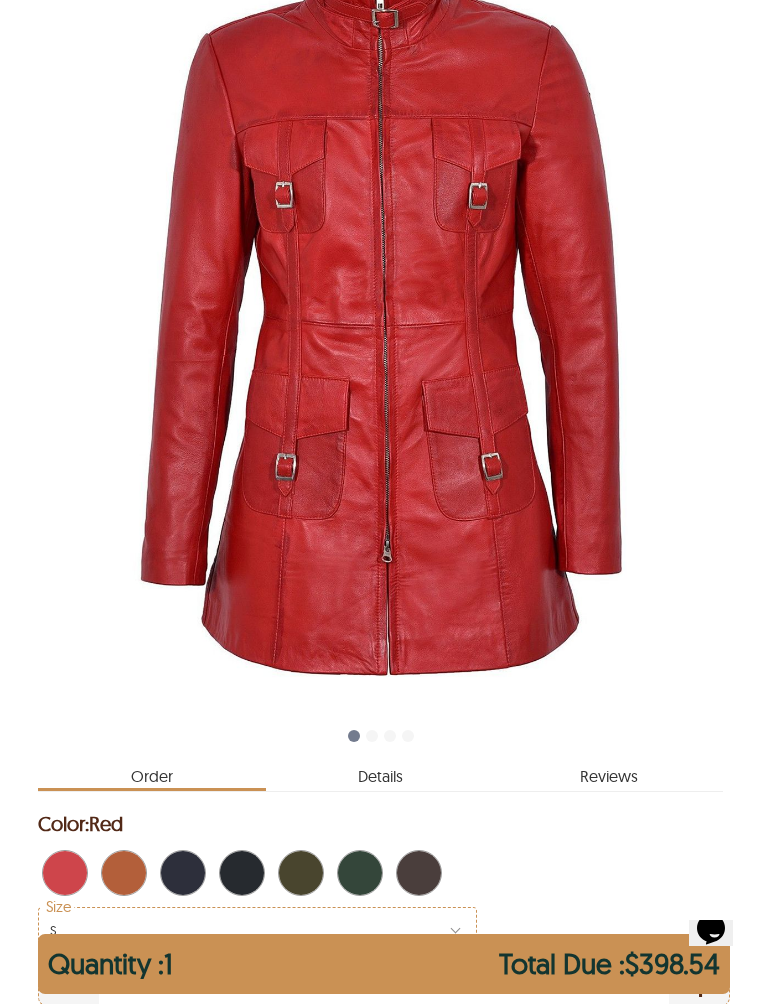 click at bounding box center [130, 873] 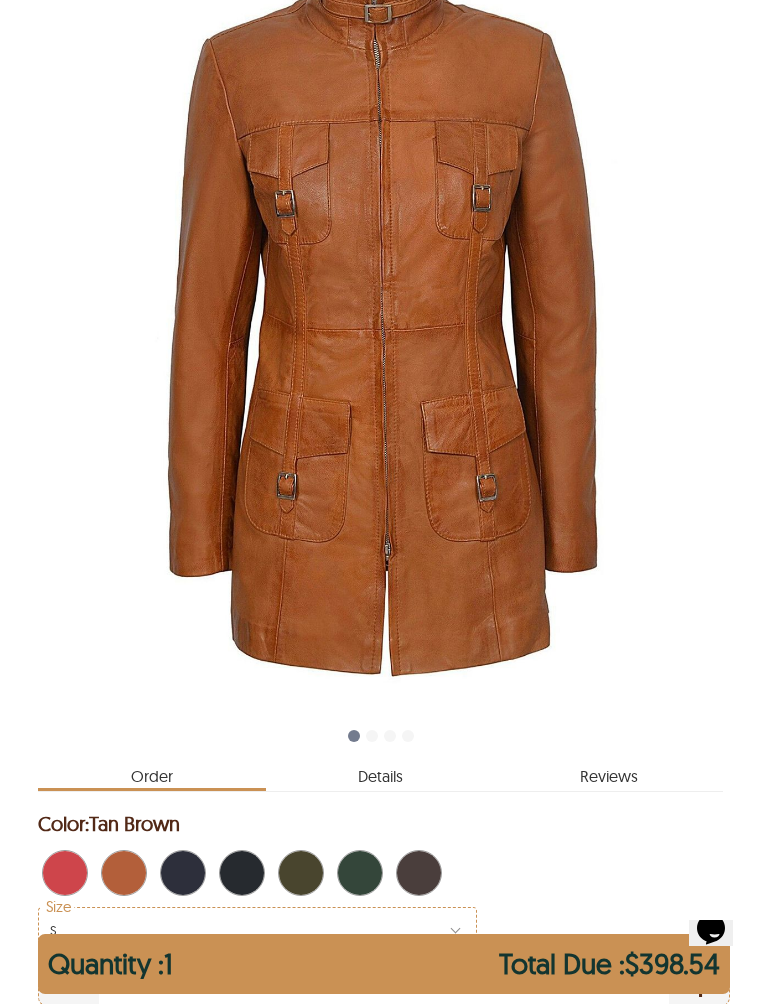 click at bounding box center [189, 873] 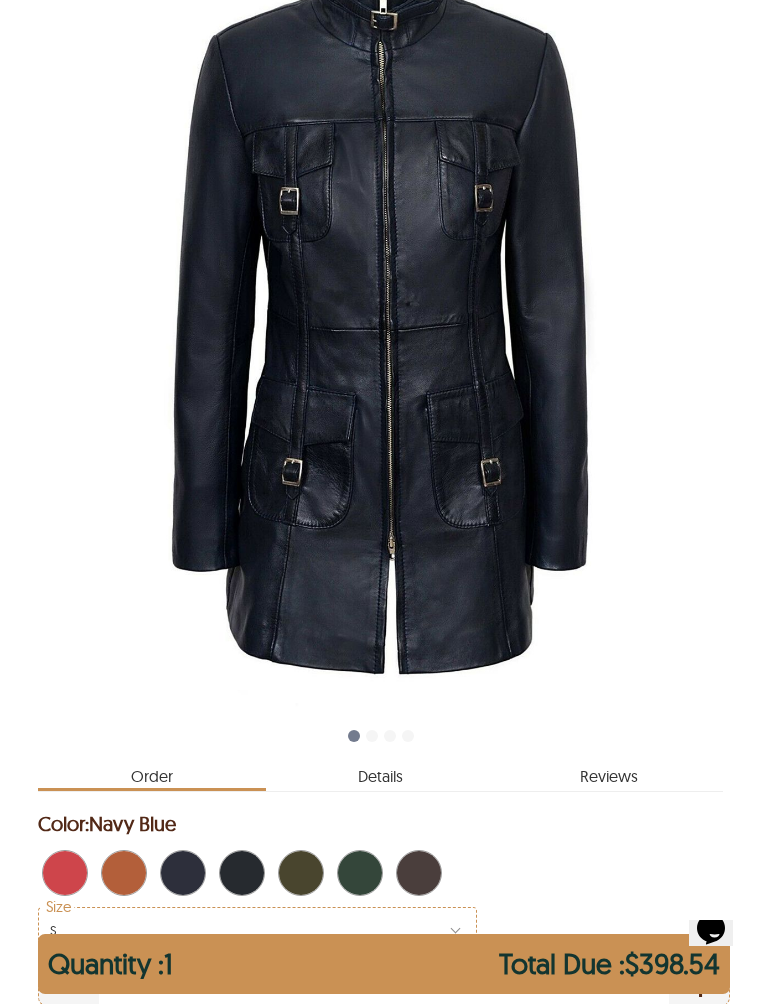 click at bounding box center [248, 873] 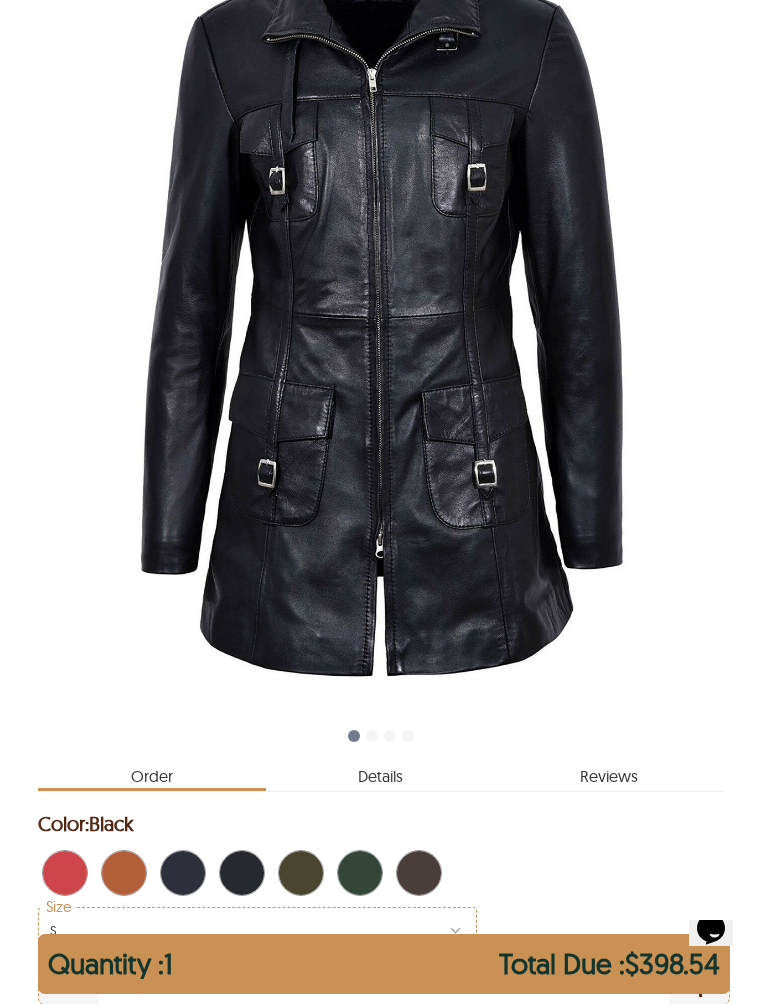 click at bounding box center [307, 873] 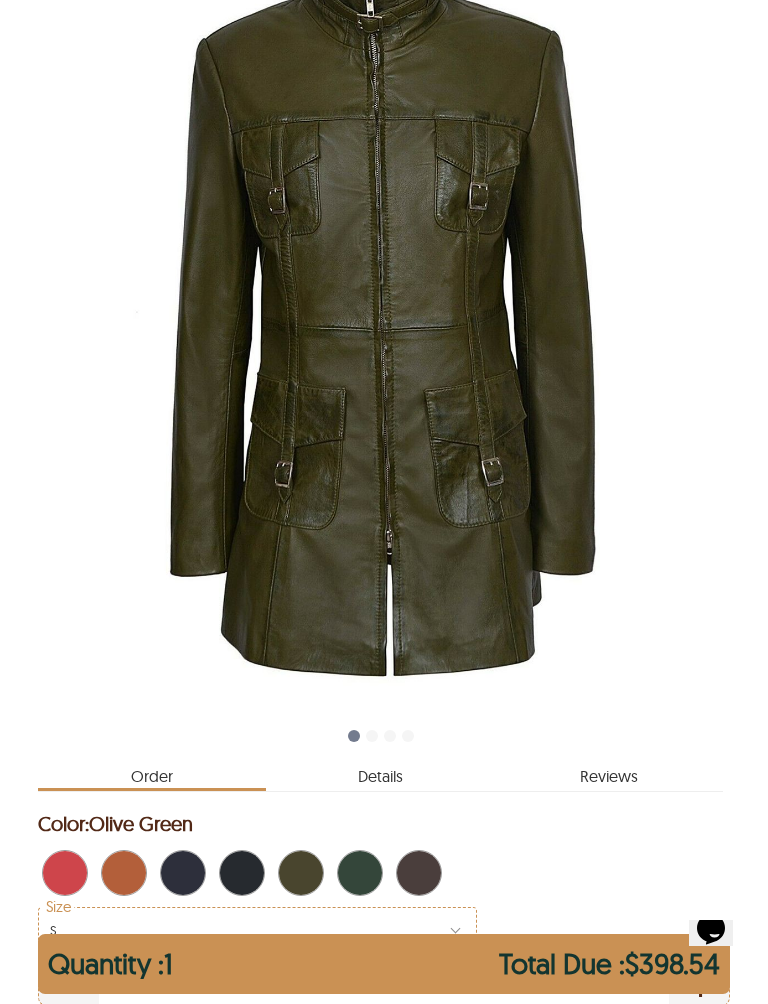 click at bounding box center (366, 873) 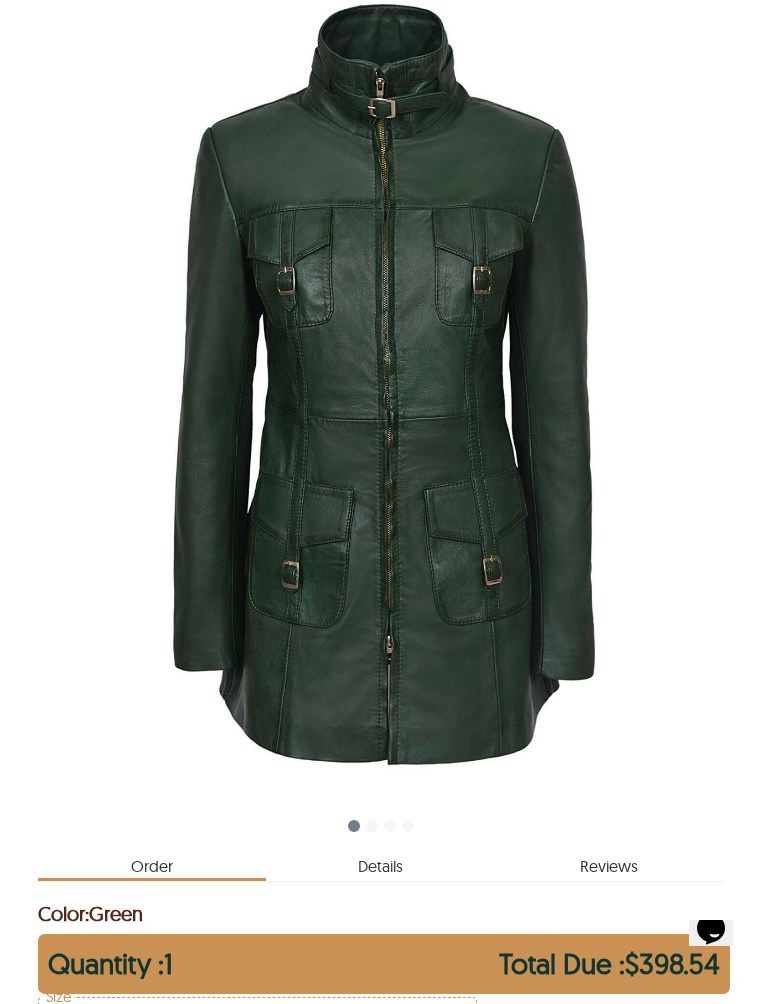 scroll, scrollTop: 277, scrollLeft: 0, axis: vertical 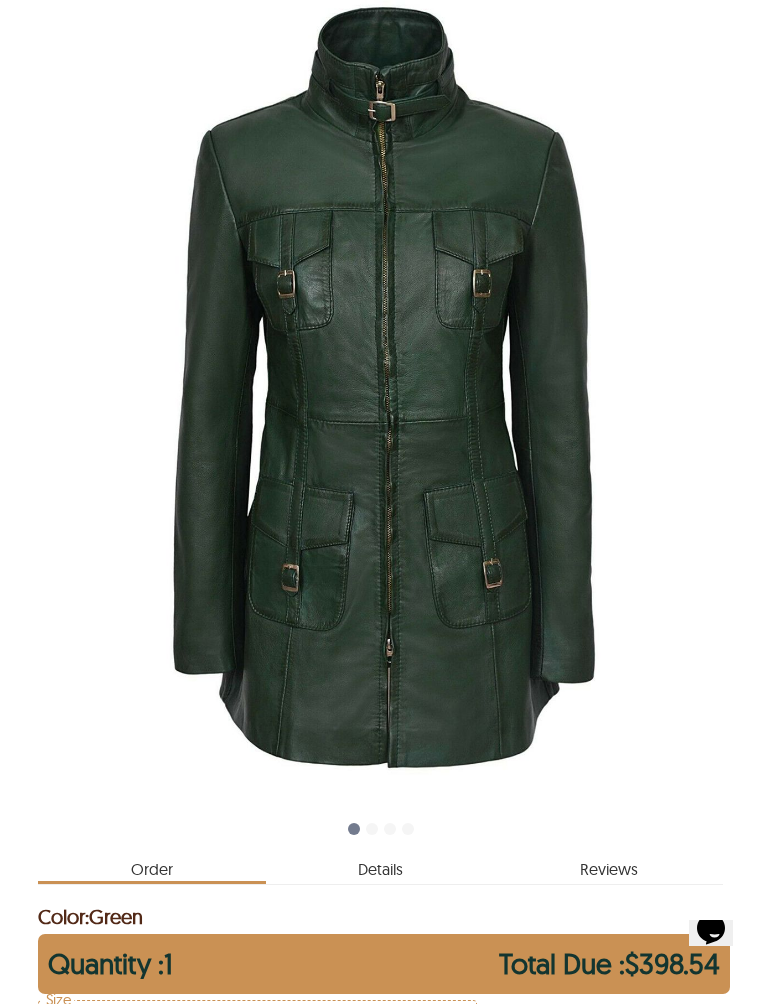 click at bounding box center [383, 388] 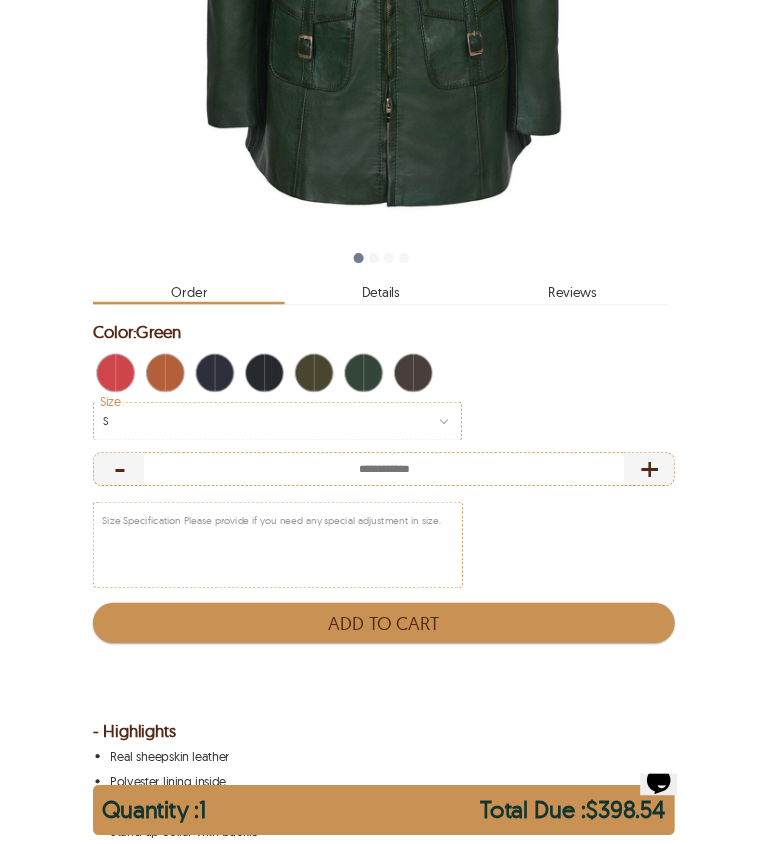 scroll, scrollTop: 0, scrollLeft: 0, axis: both 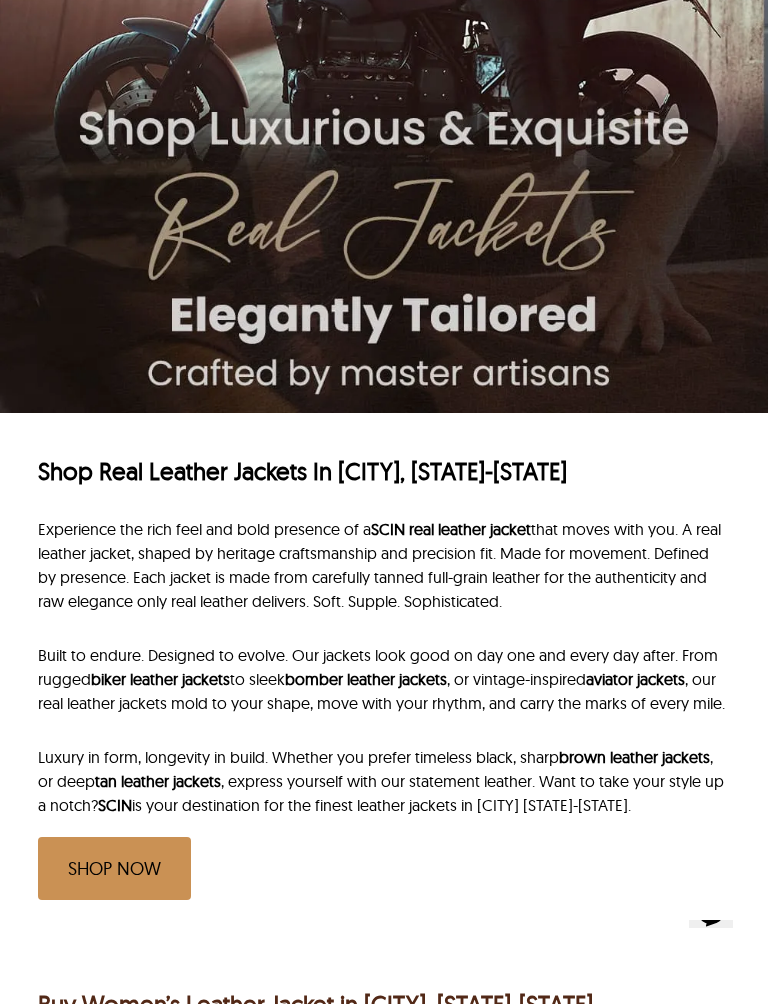 click on "SHOP NOW" at bounding box center [114, 868] 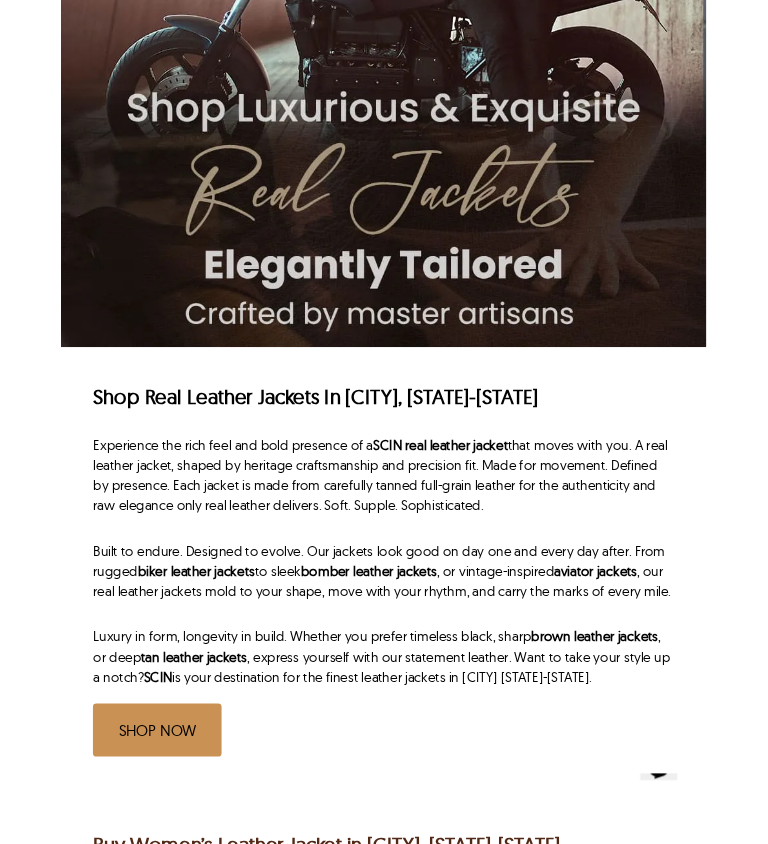 scroll, scrollTop: 569, scrollLeft: 0, axis: vertical 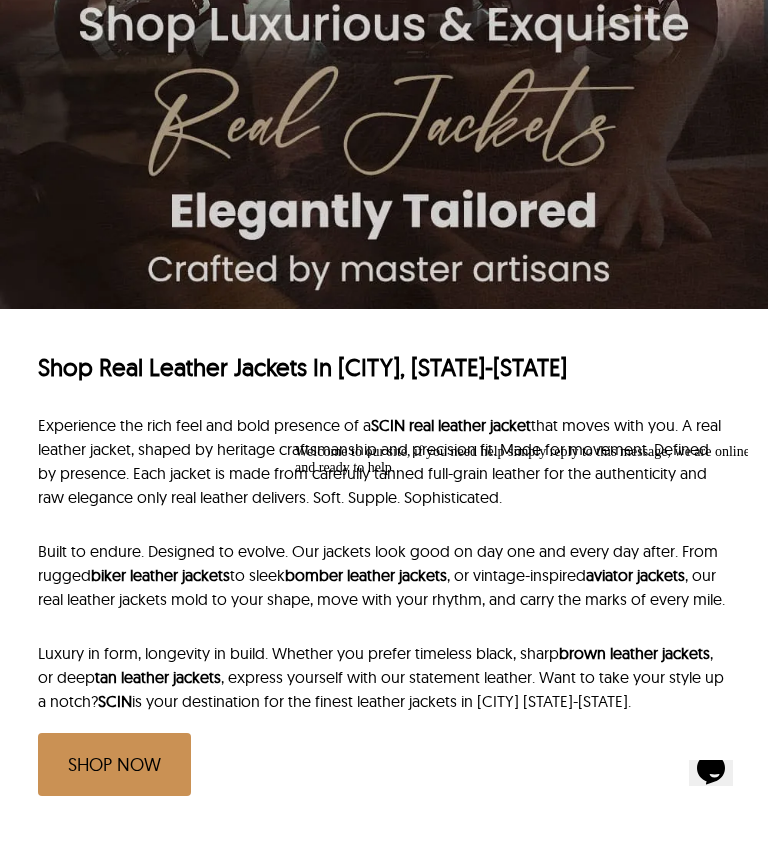 click on "SHOP NOW" at bounding box center [114, 764] 